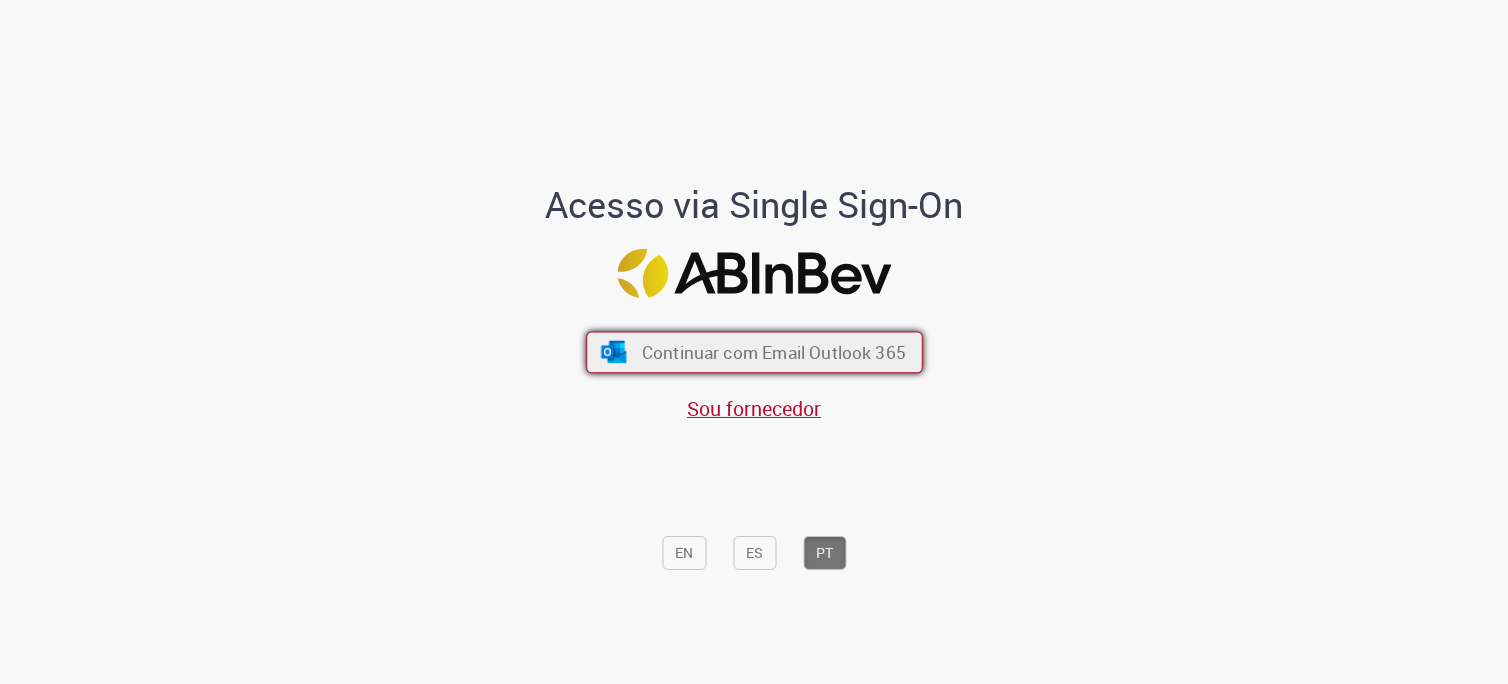scroll, scrollTop: 0, scrollLeft: 0, axis: both 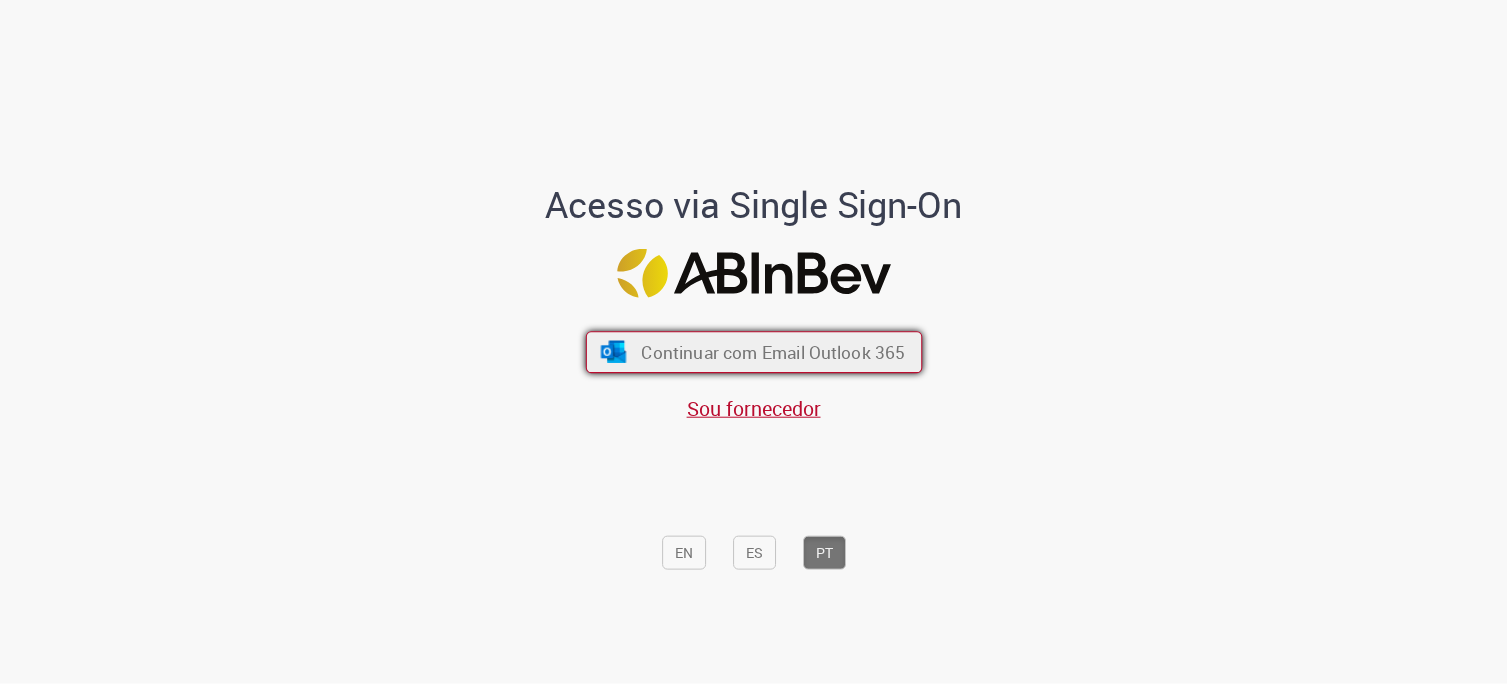click on "Continuar com Email Outlook 365" at bounding box center [773, 352] 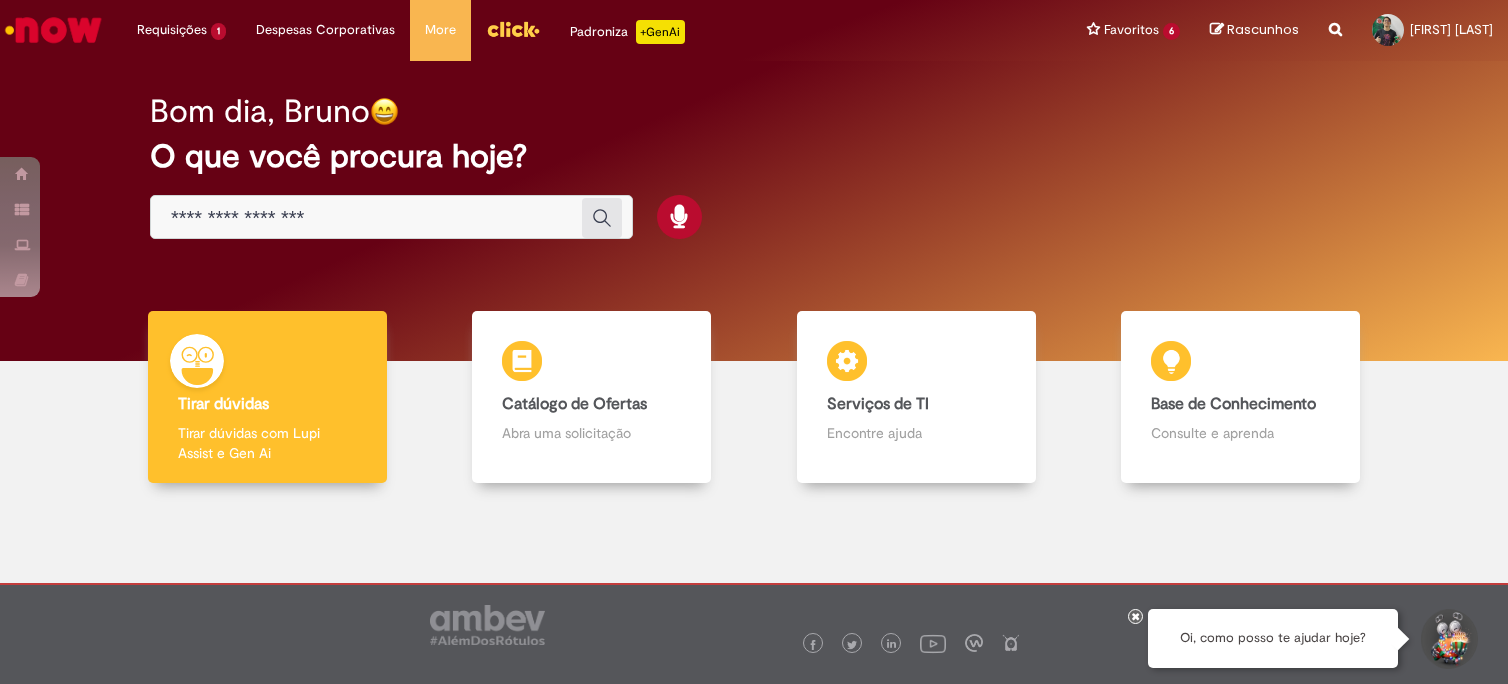 scroll, scrollTop: 0, scrollLeft: 0, axis: both 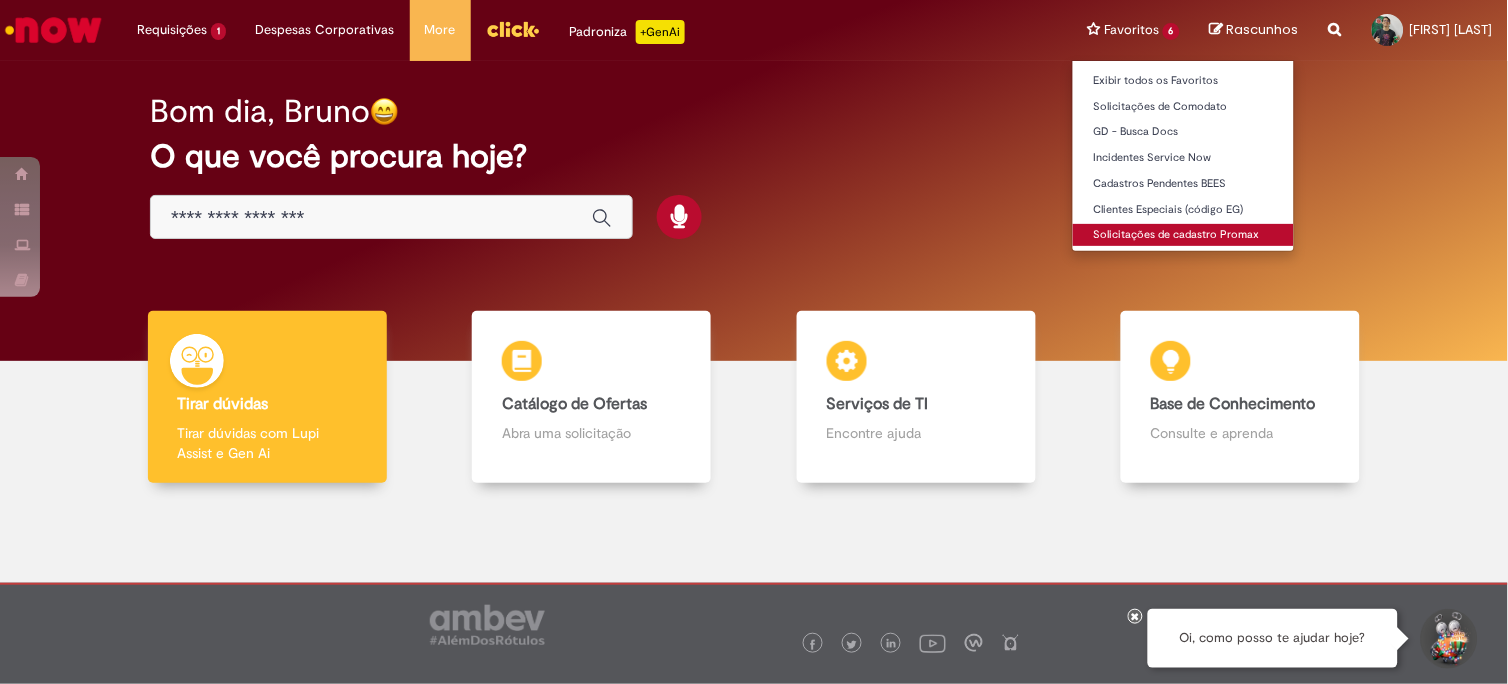 click on "Solicitações de cadastro Promax" at bounding box center [1183, 235] 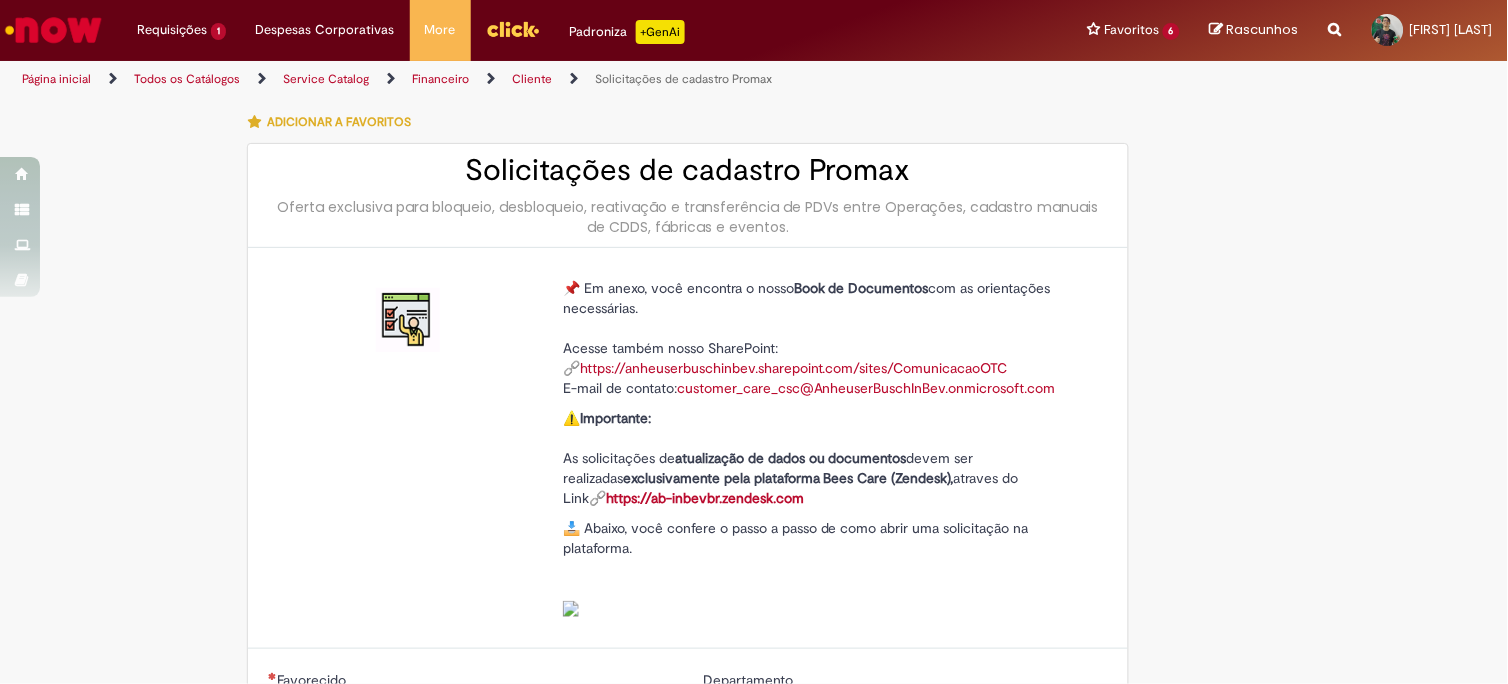 type on "********" 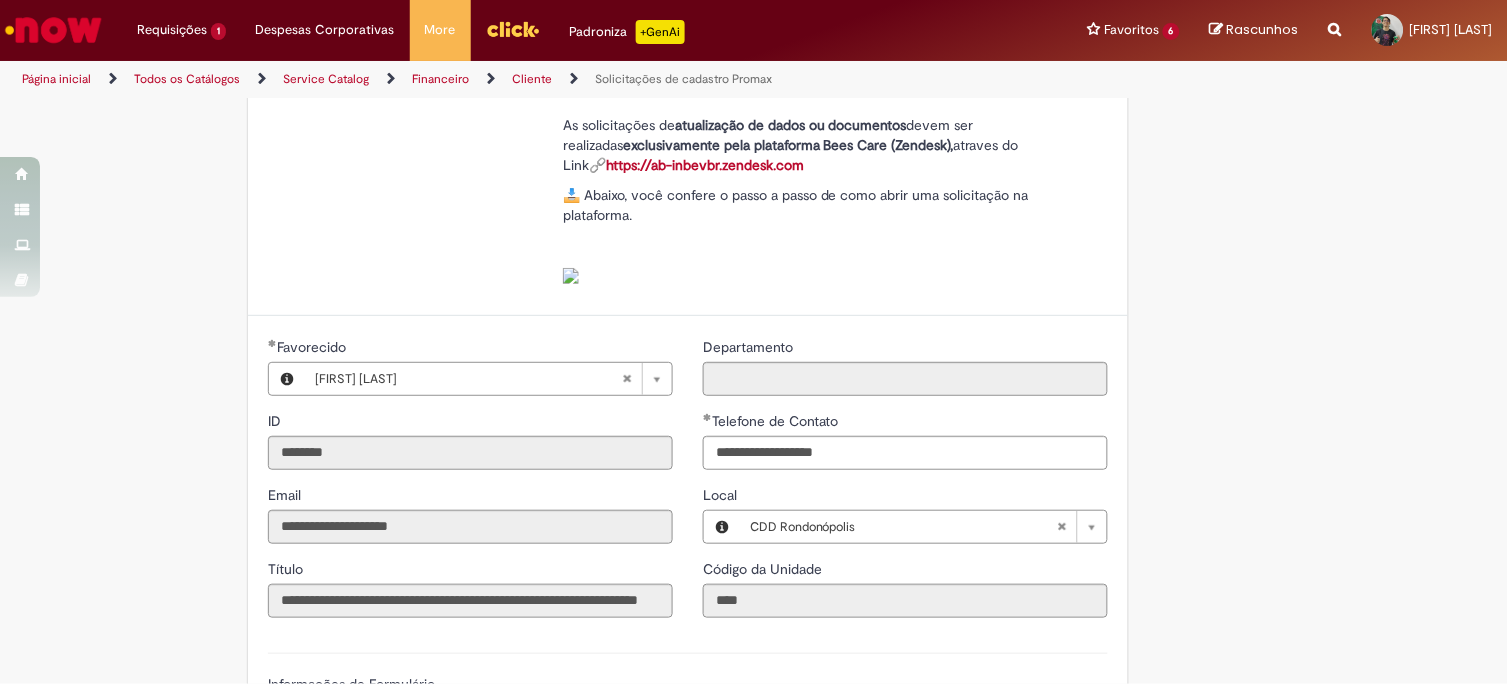 scroll, scrollTop: 777, scrollLeft: 0, axis: vertical 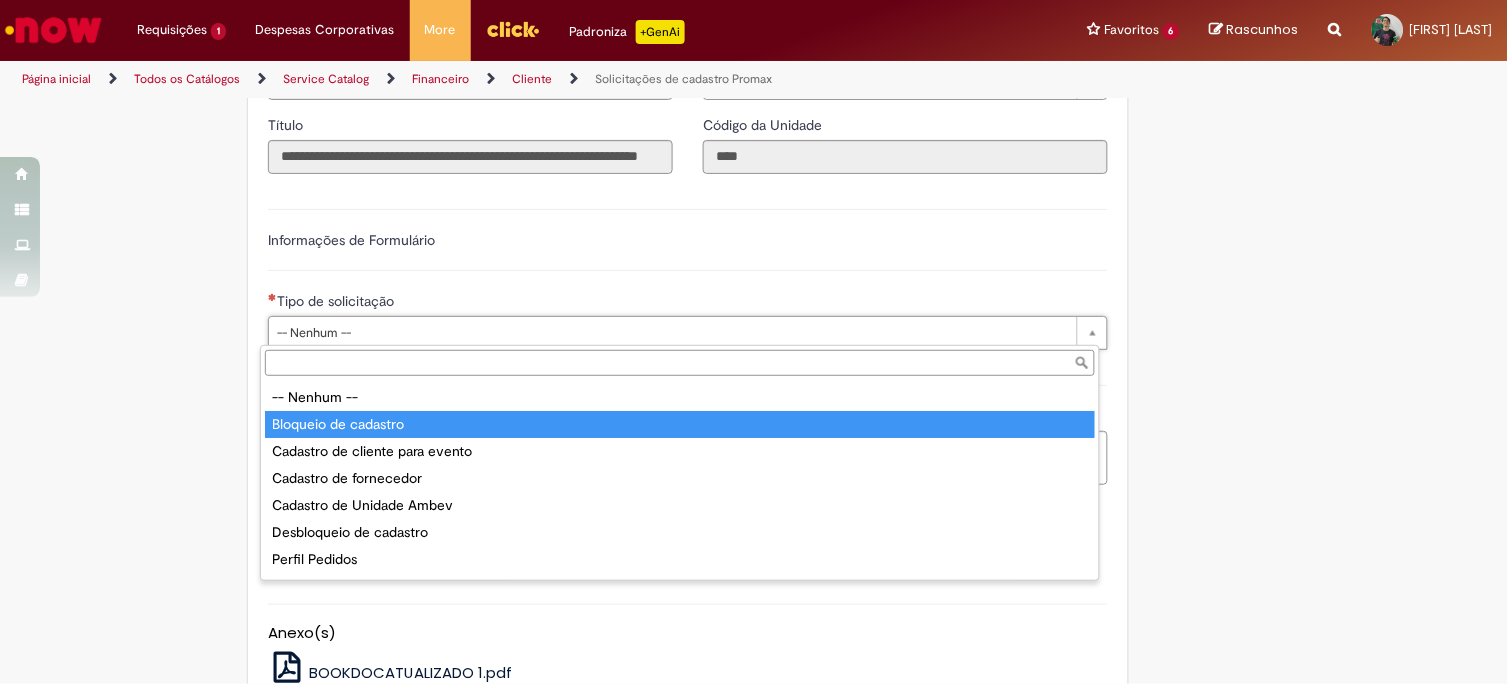 type on "**********" 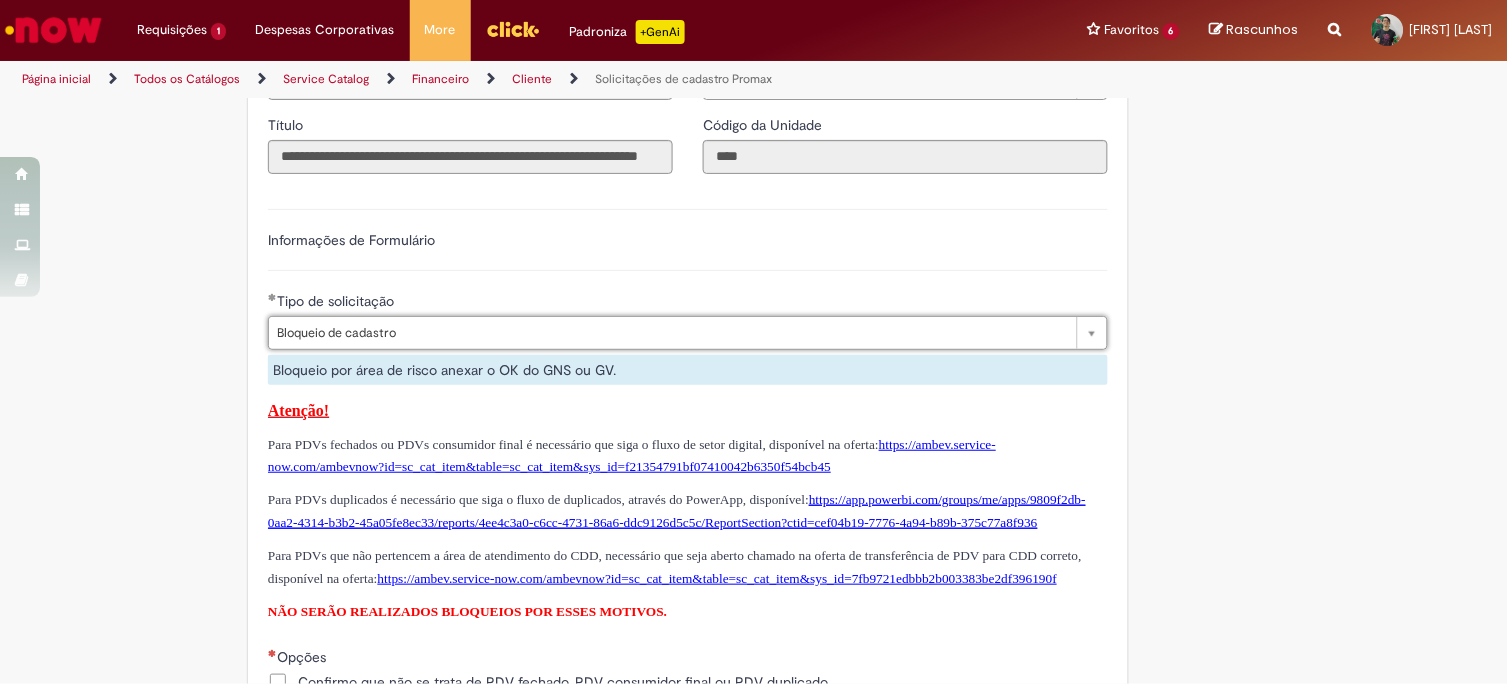 scroll, scrollTop: 1111, scrollLeft: 0, axis: vertical 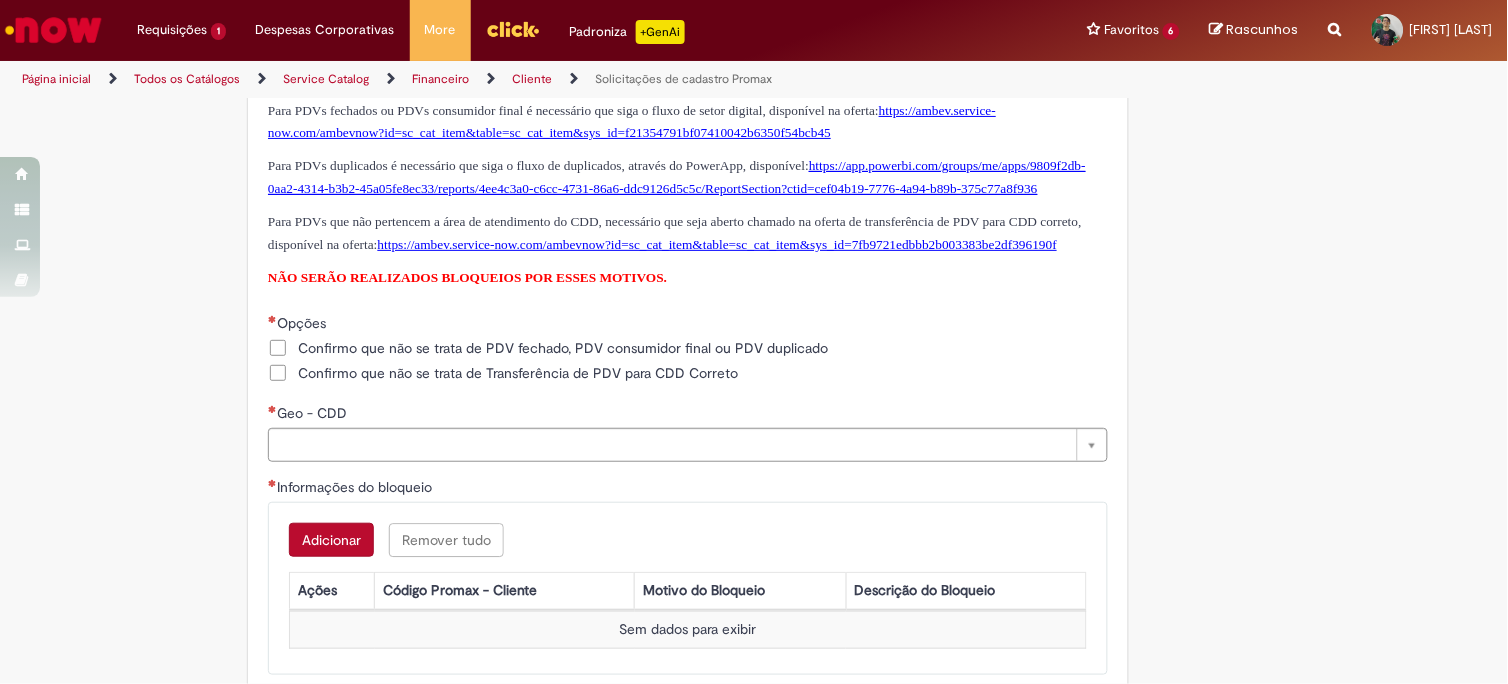 click on "Confirmo que não se trata de PDV fechado, PDV consumidor final ou PDV duplicado" at bounding box center (563, 348) 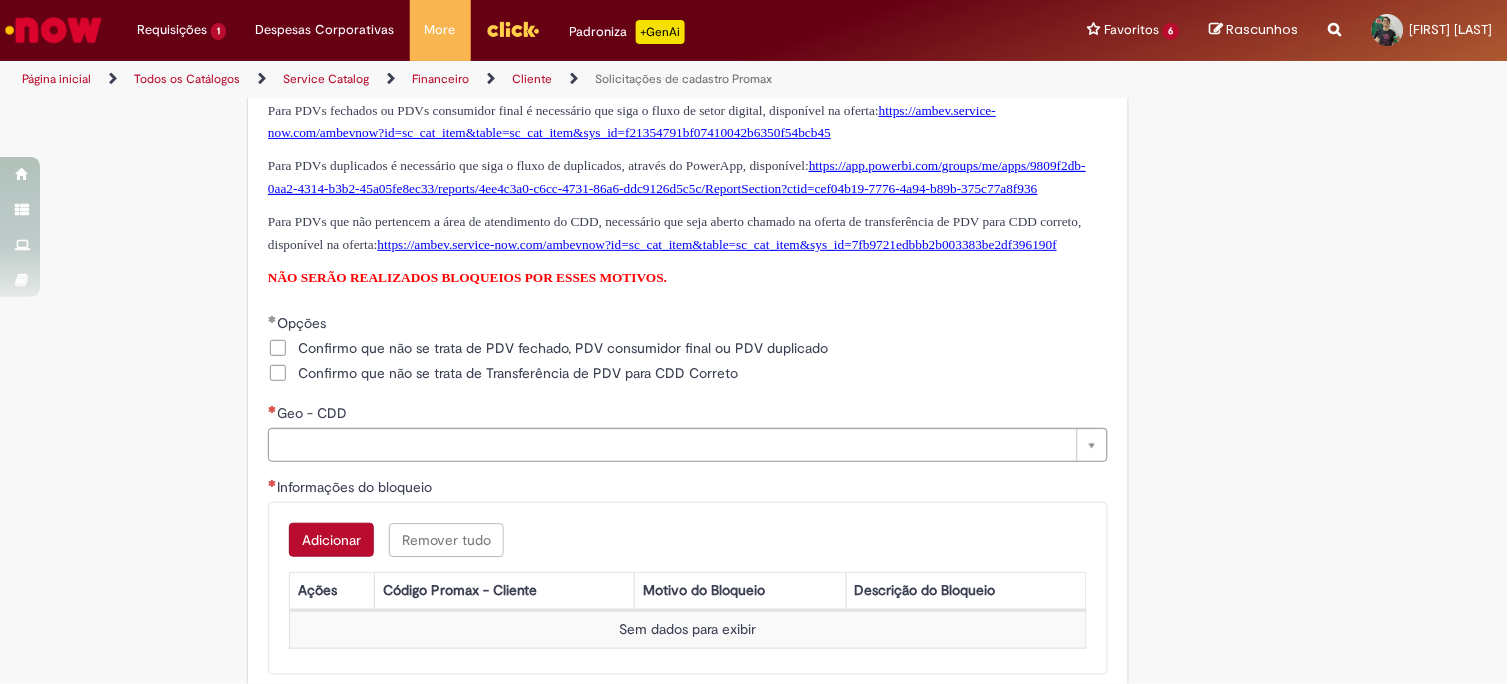 click on "Confirmo que não se trata de Transferência de PDV para CDD Correto" at bounding box center [518, 373] 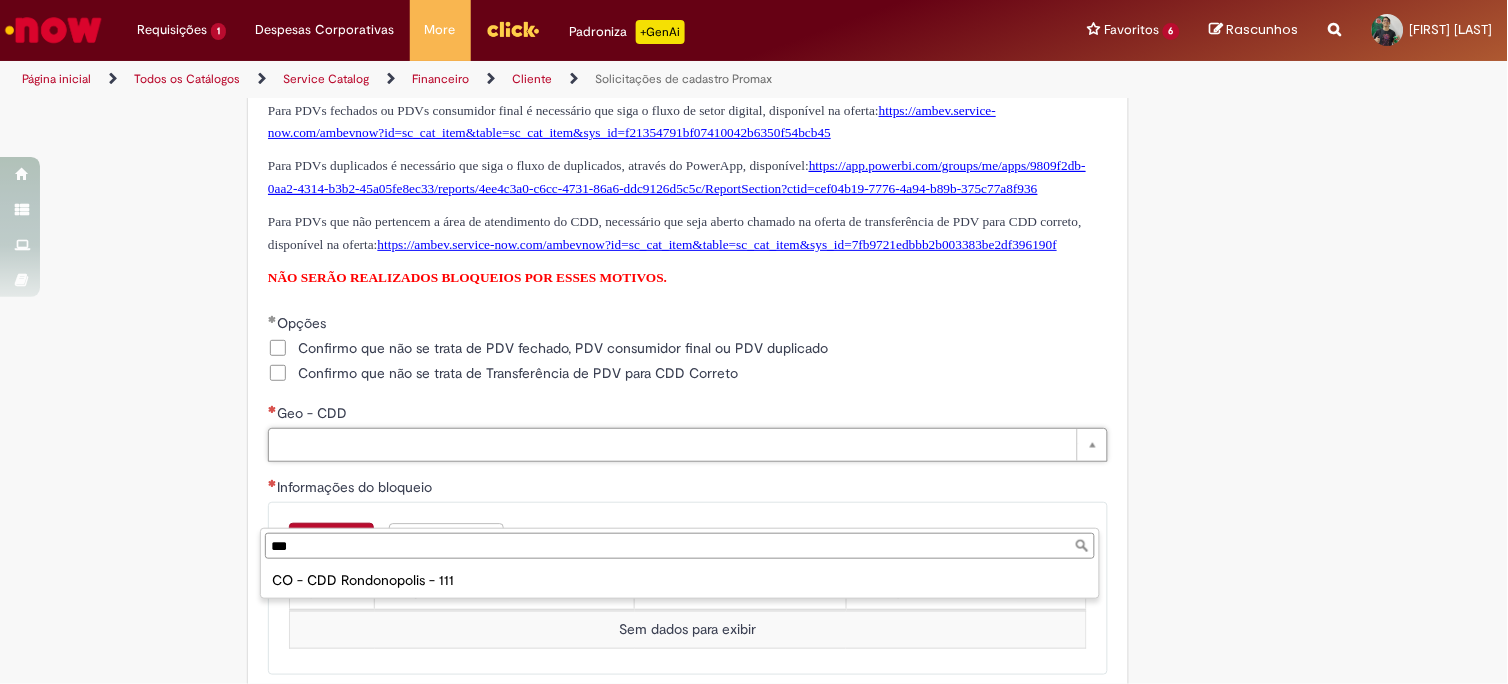 type on "***" 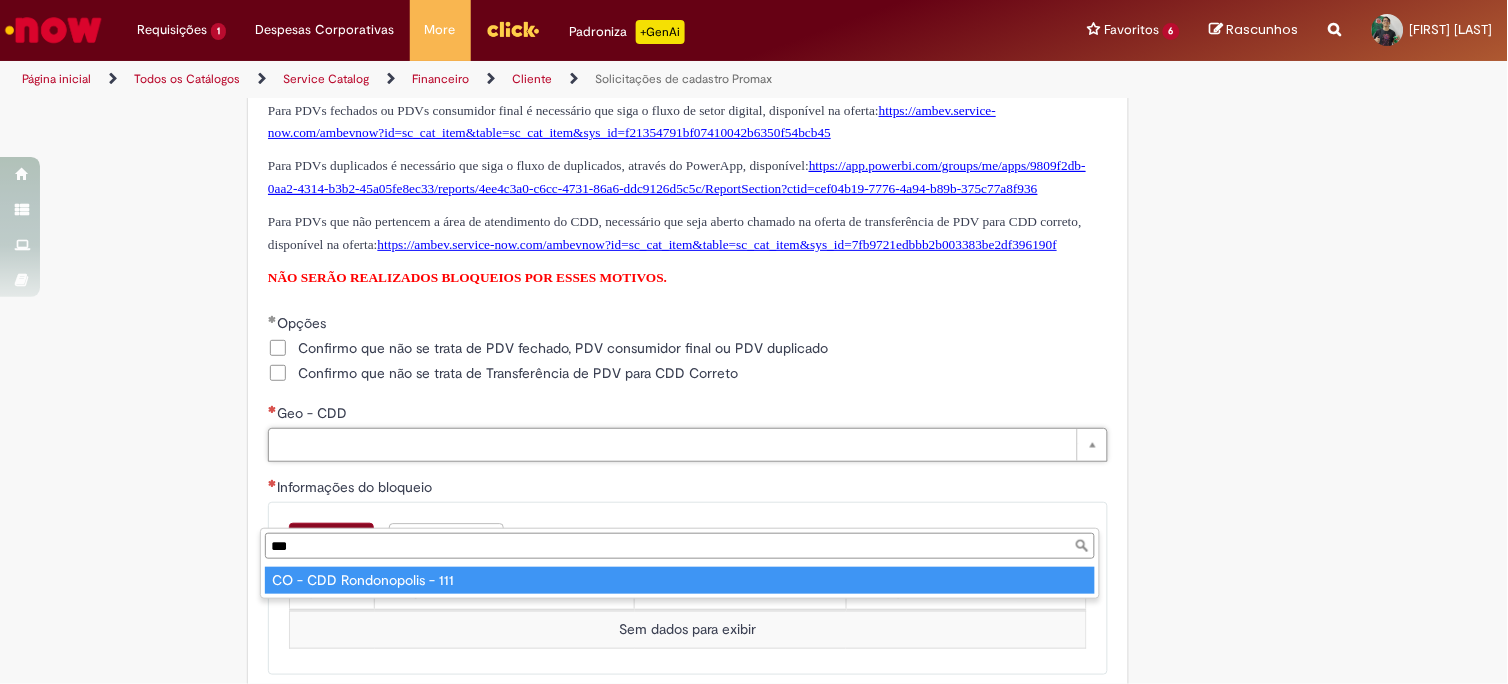 type on "**********" 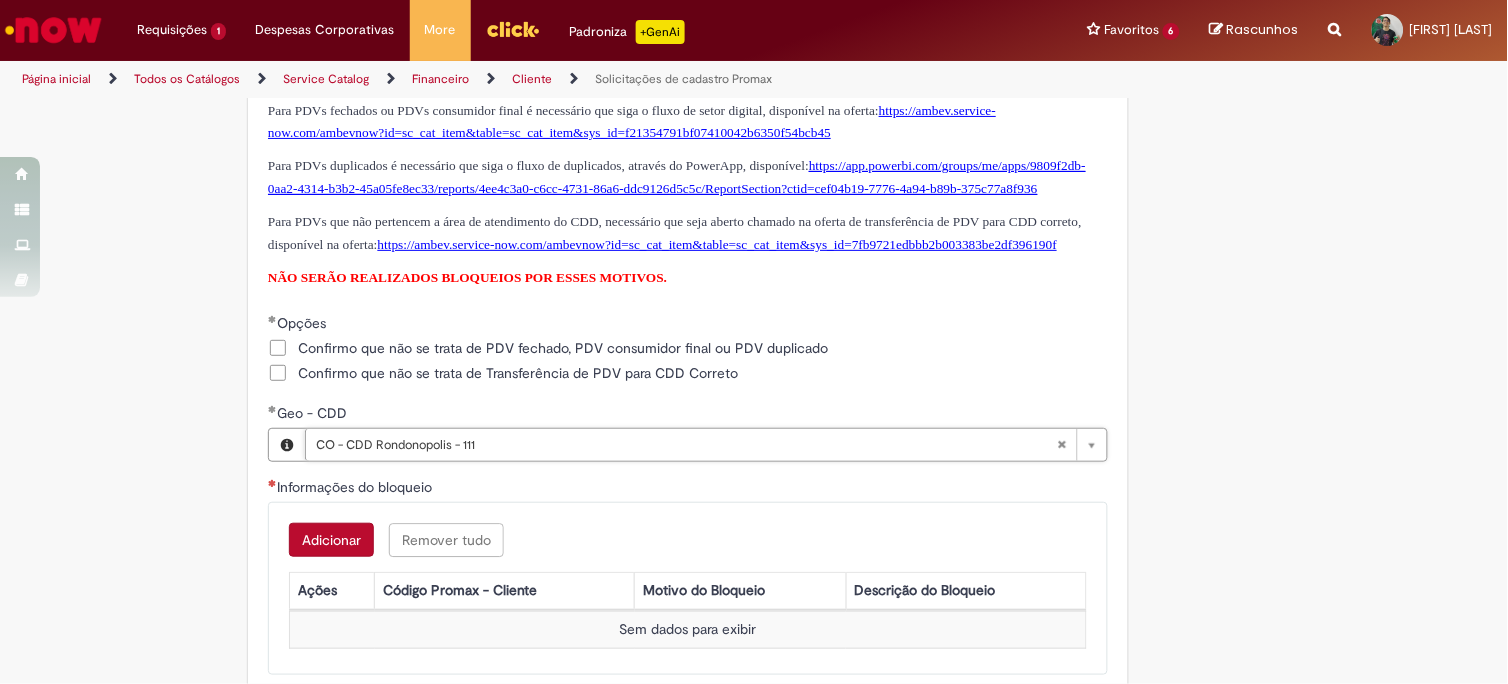 click on "Adicionar" at bounding box center [331, 540] 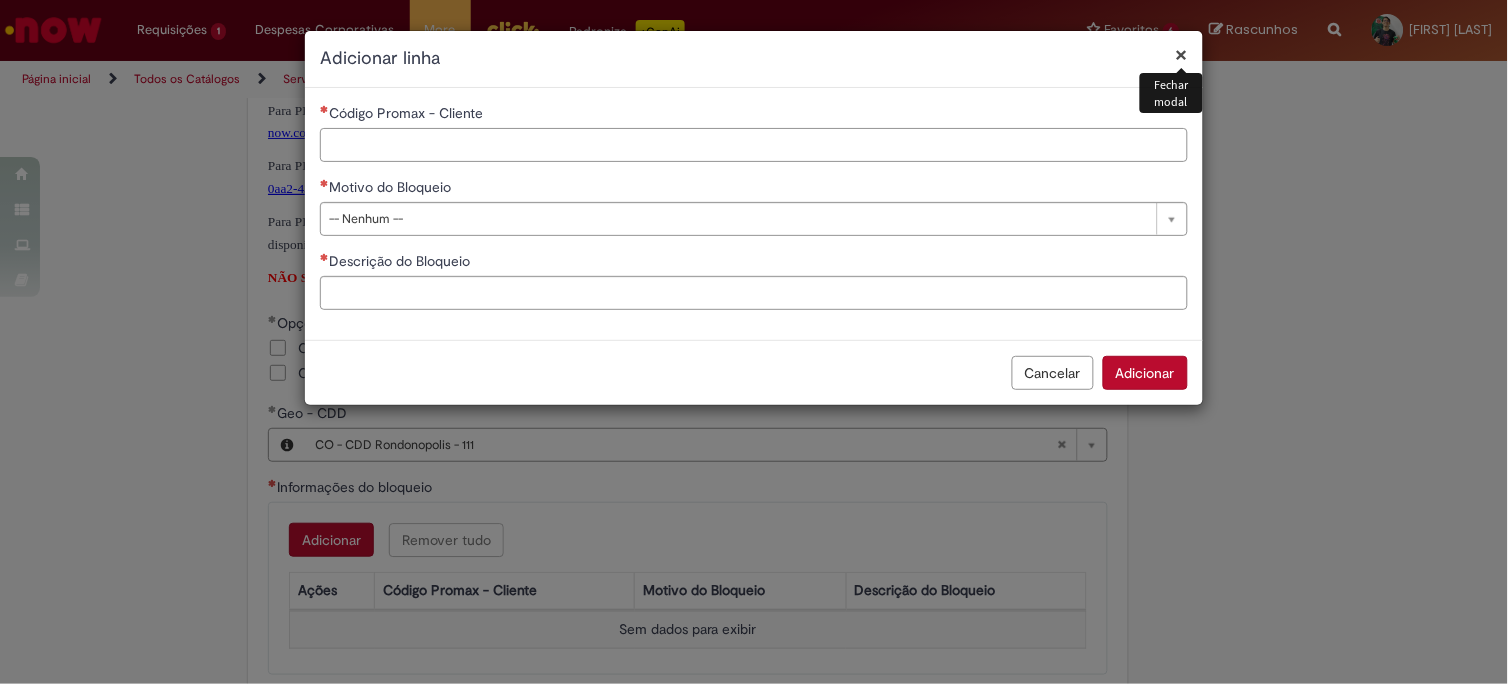 click on "Código Promax - Cliente" at bounding box center [754, 145] 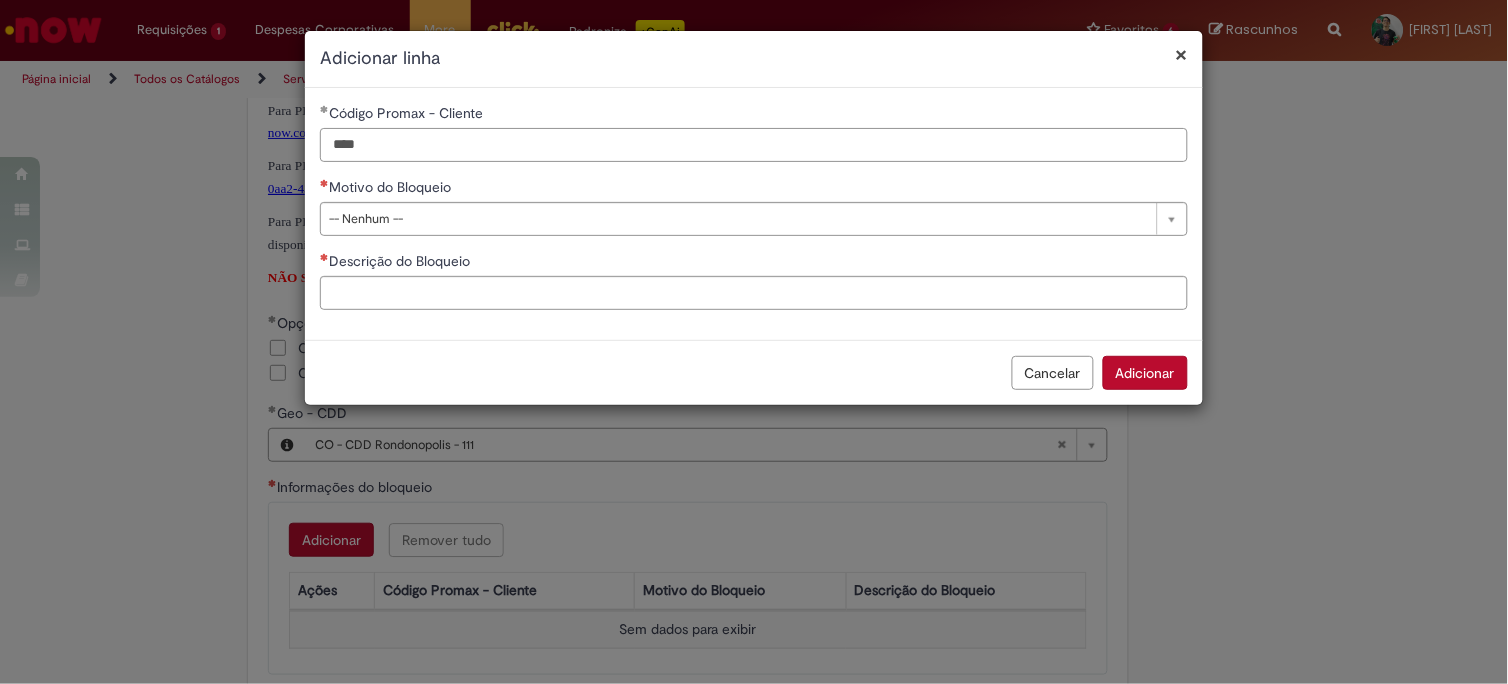 type on "****" 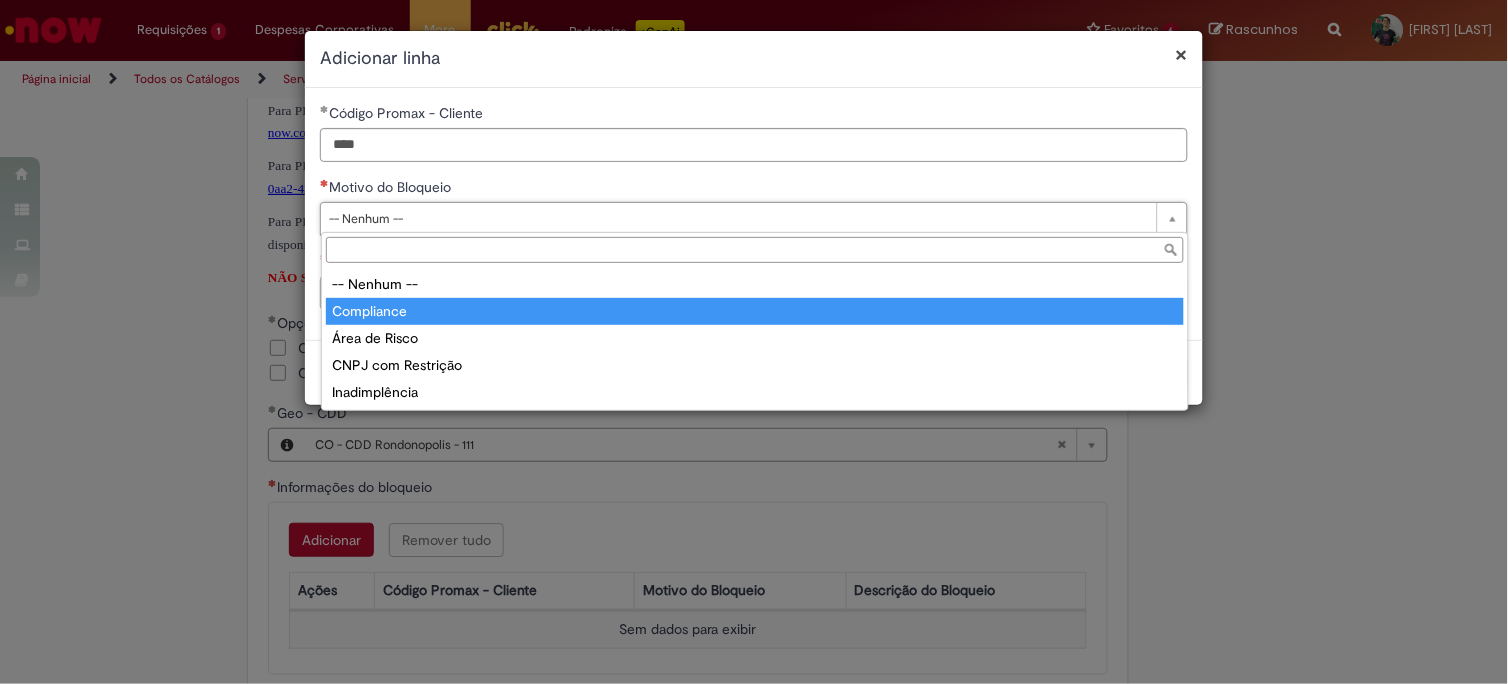 type on "**********" 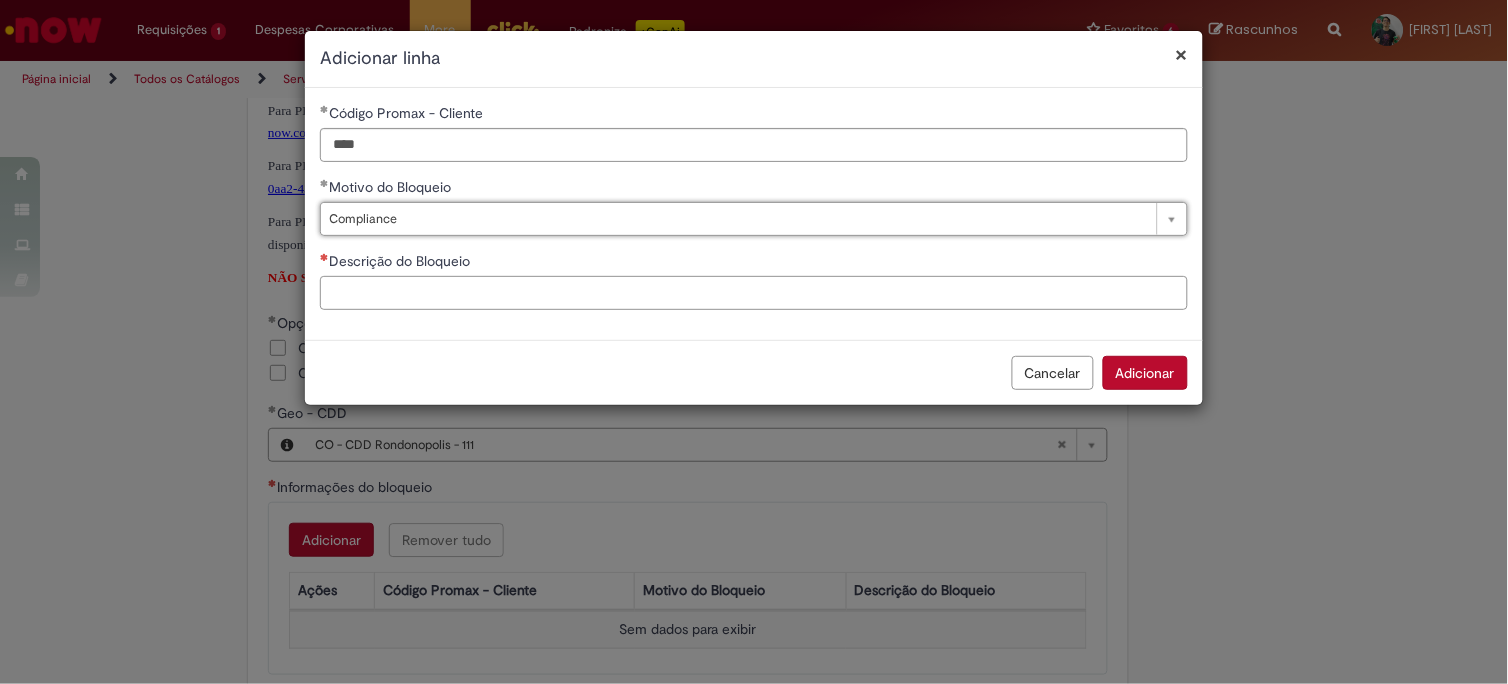 click on "Descrição do Bloqueio" at bounding box center (754, 293) 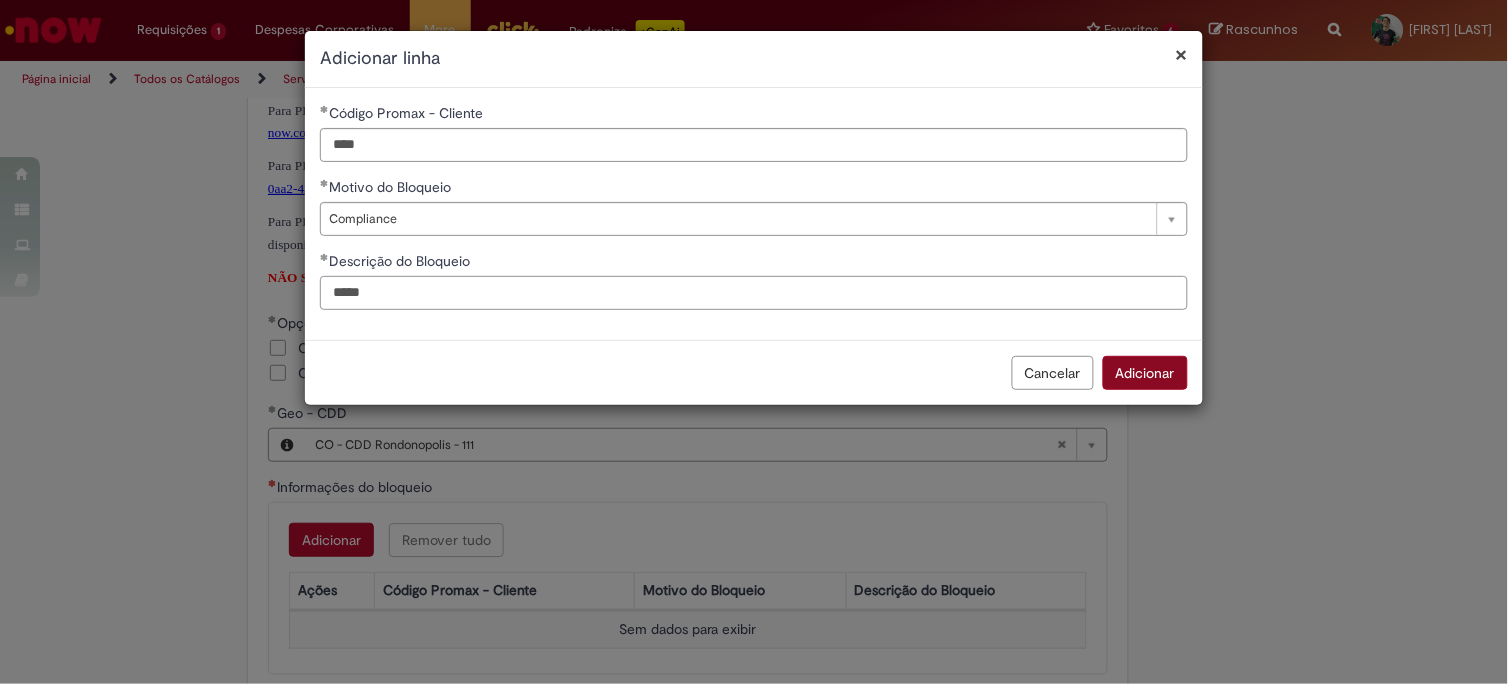 type on "*****" 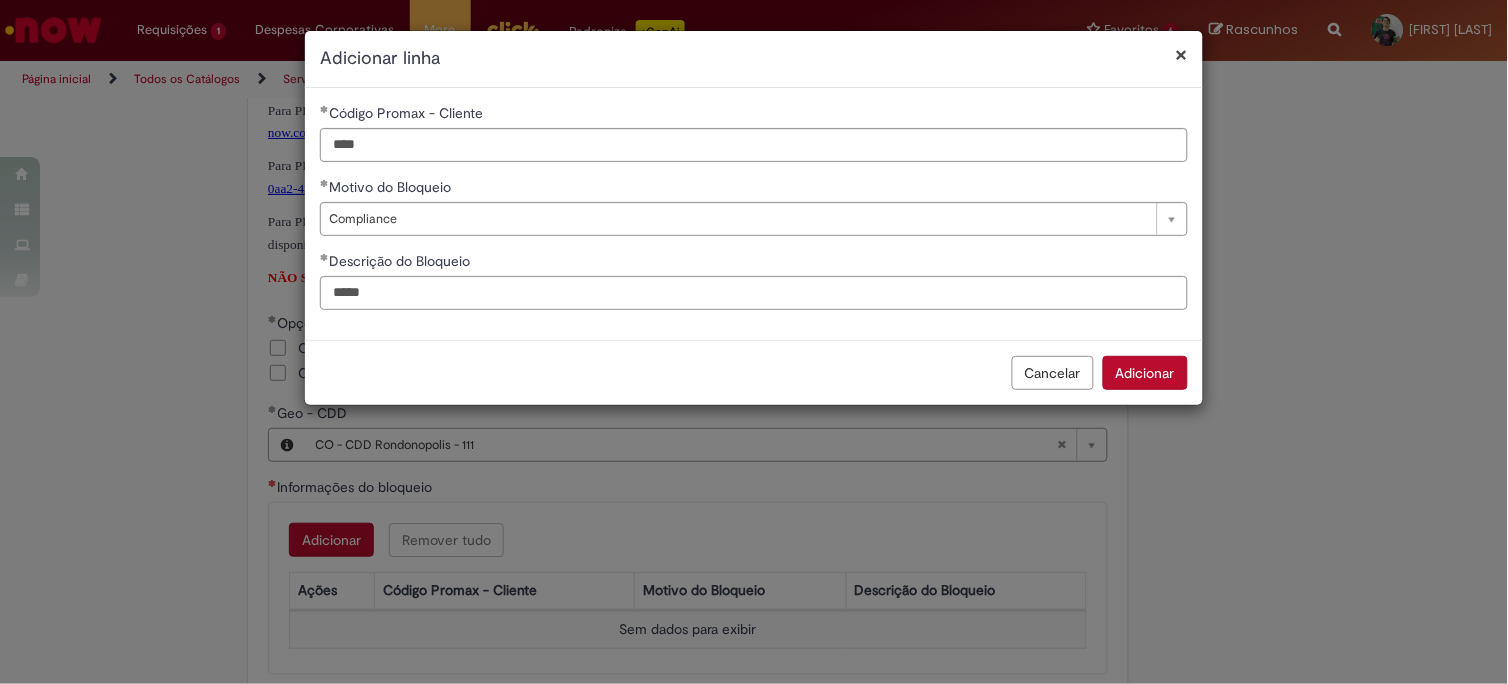 click on "Adicionar" at bounding box center (1145, 373) 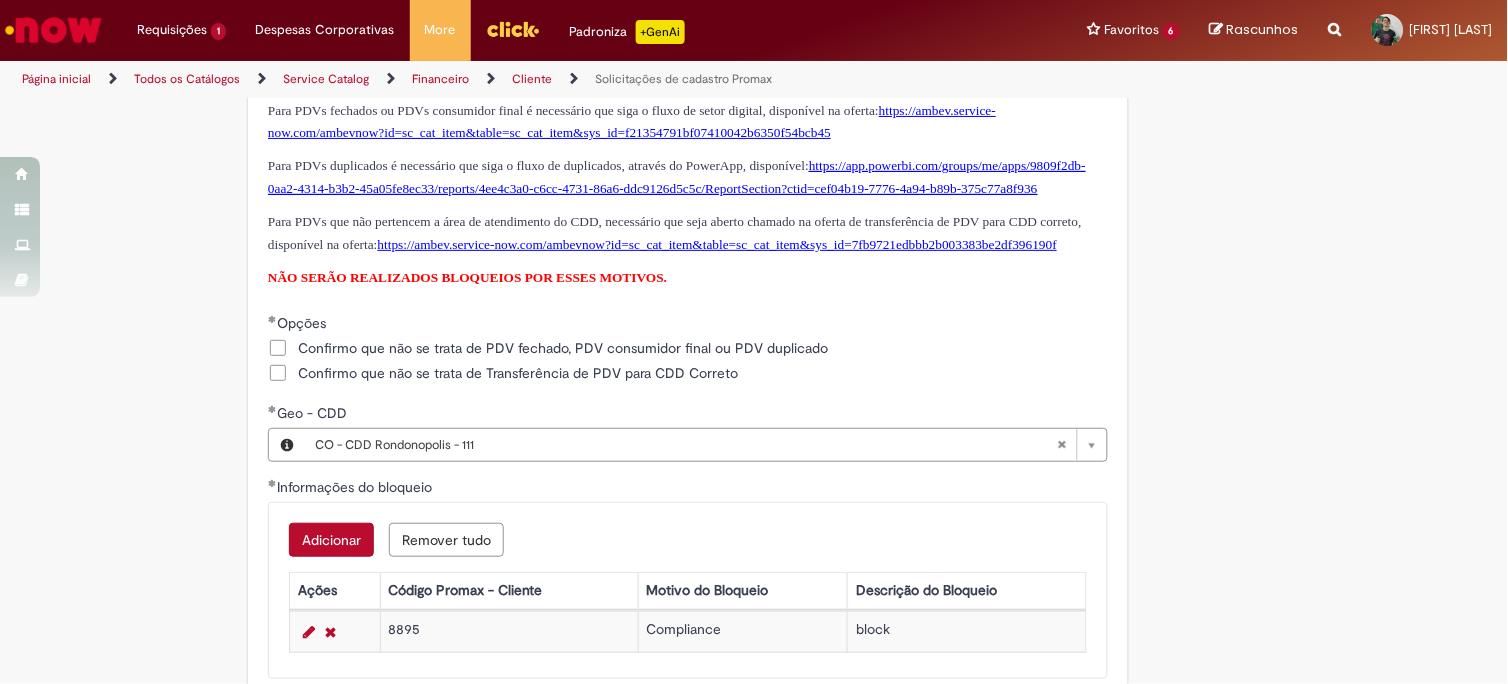 scroll, scrollTop: 1444, scrollLeft: 0, axis: vertical 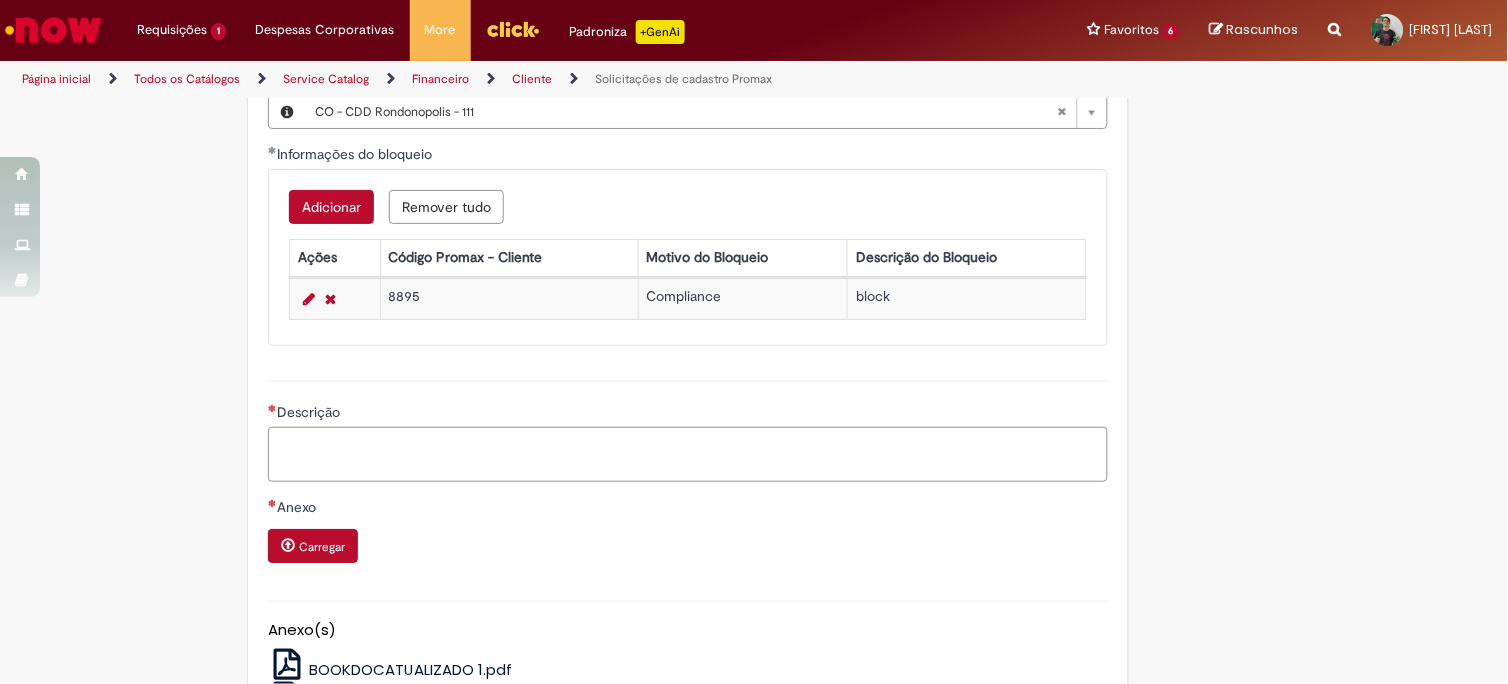 click on "Descrição" at bounding box center (688, 454) 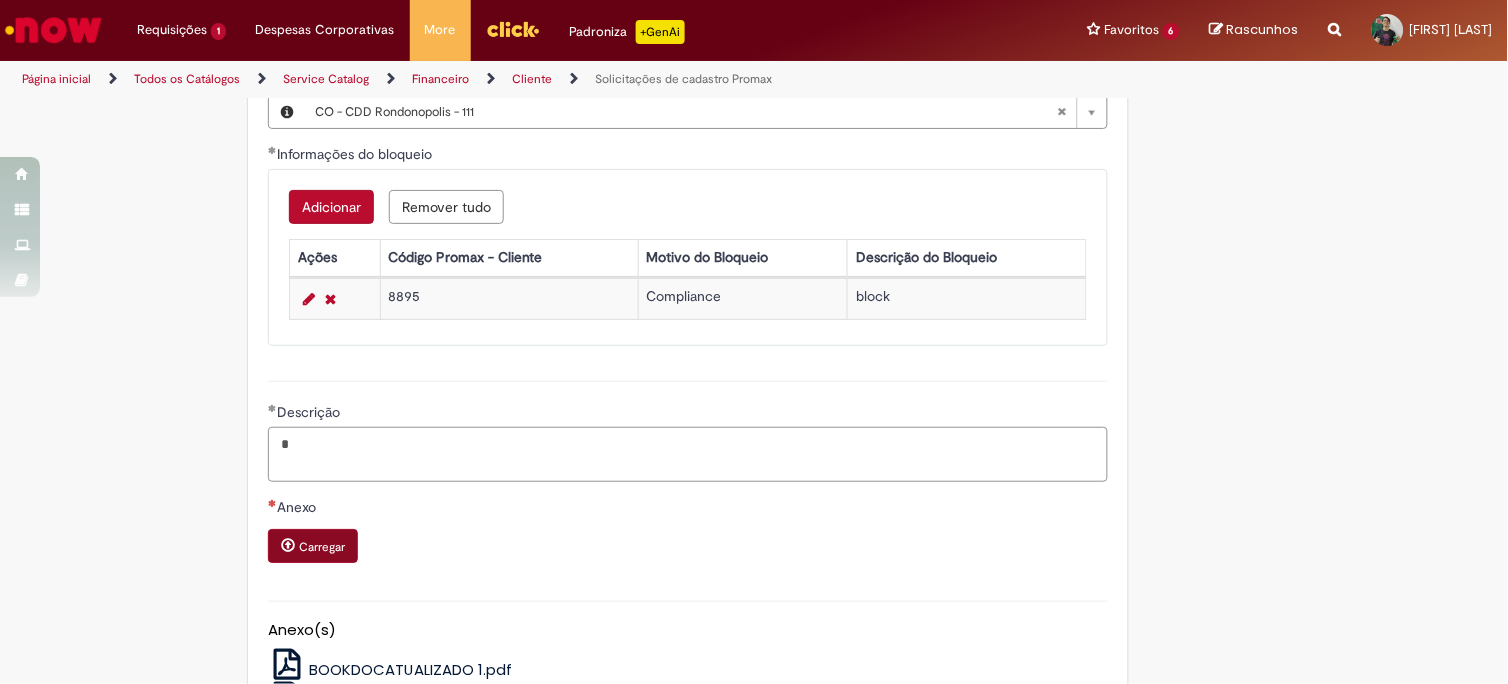 type on "*" 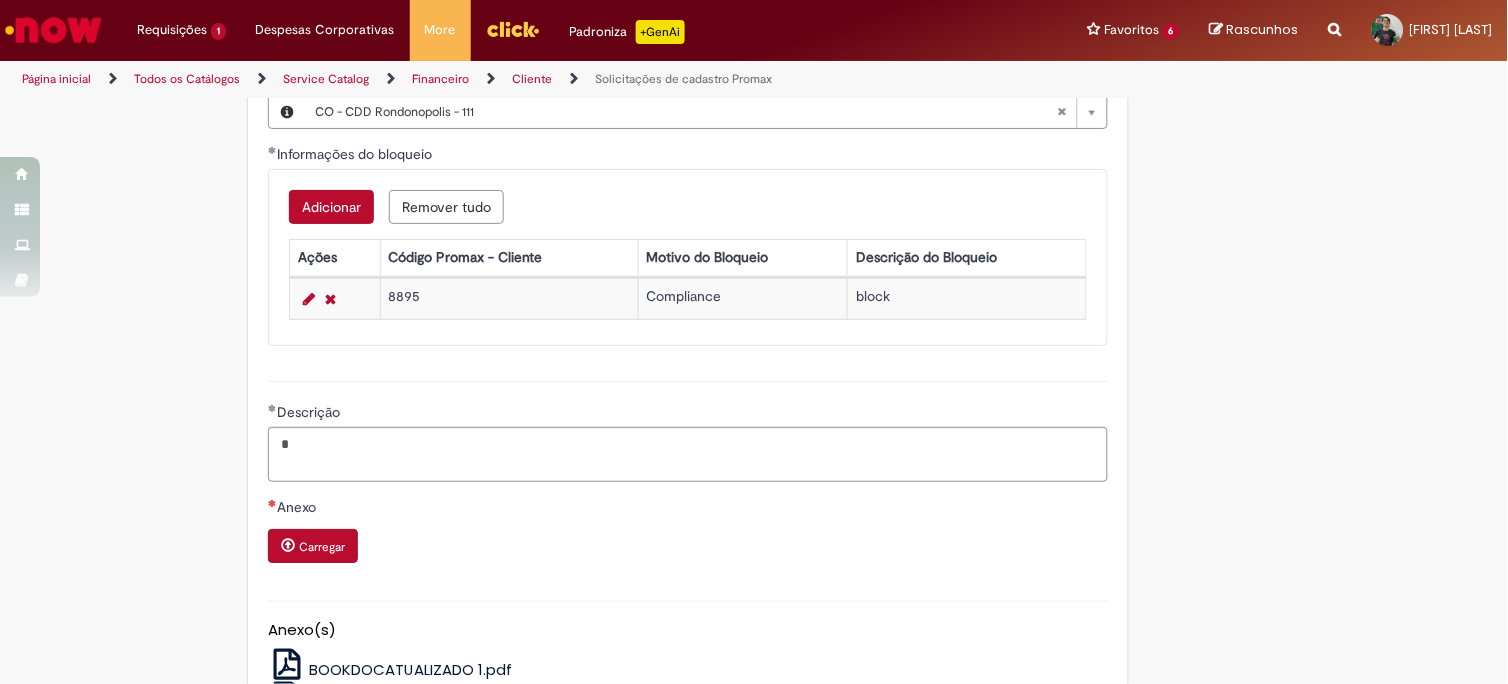 click on "Carregar" at bounding box center [313, 546] 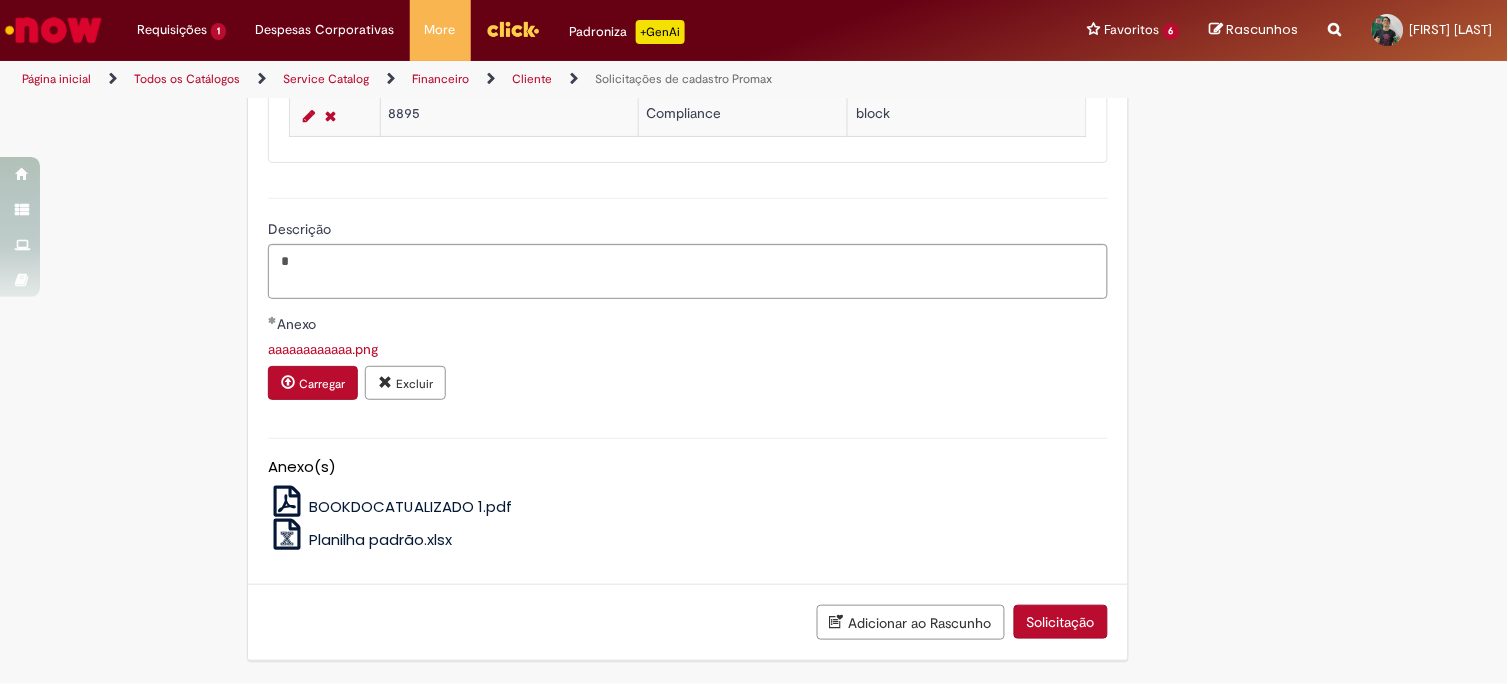 scroll, scrollTop: 1698, scrollLeft: 0, axis: vertical 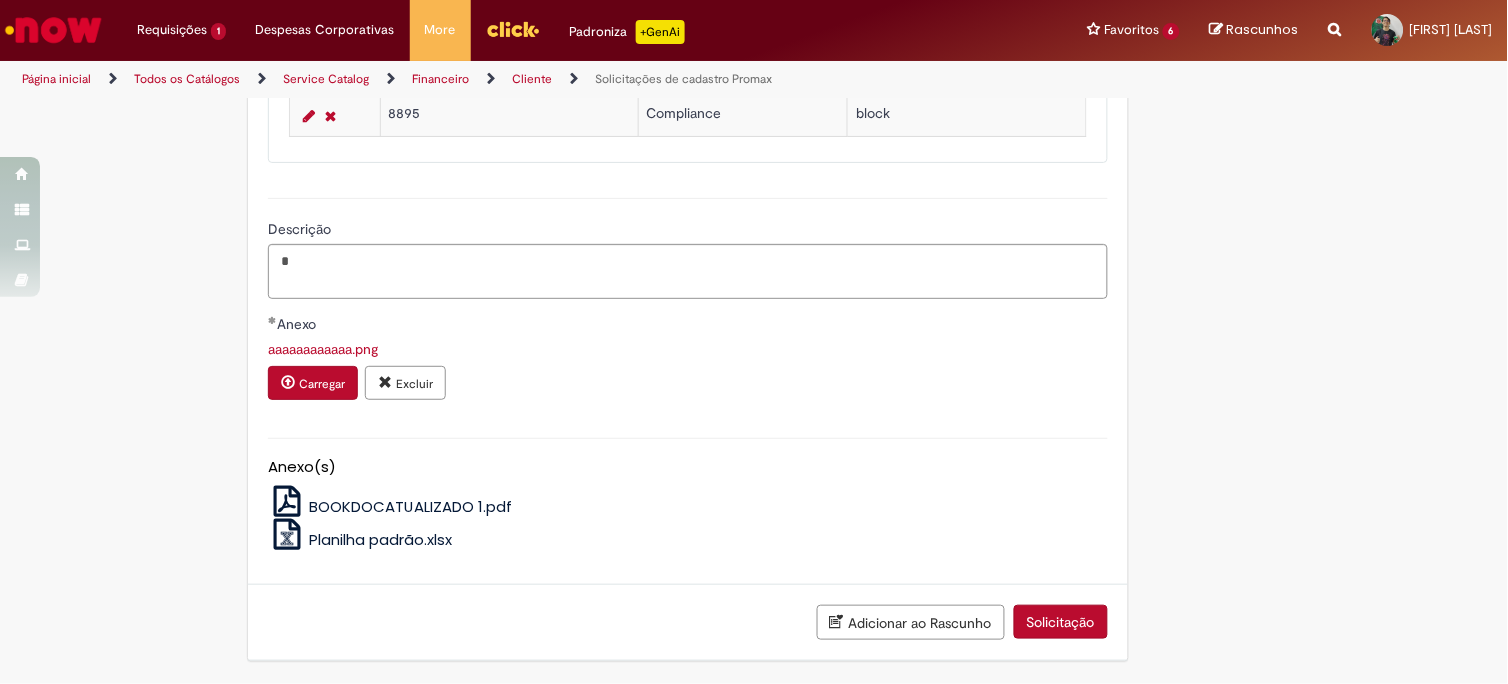 click on "Solicitação" at bounding box center [1061, 622] 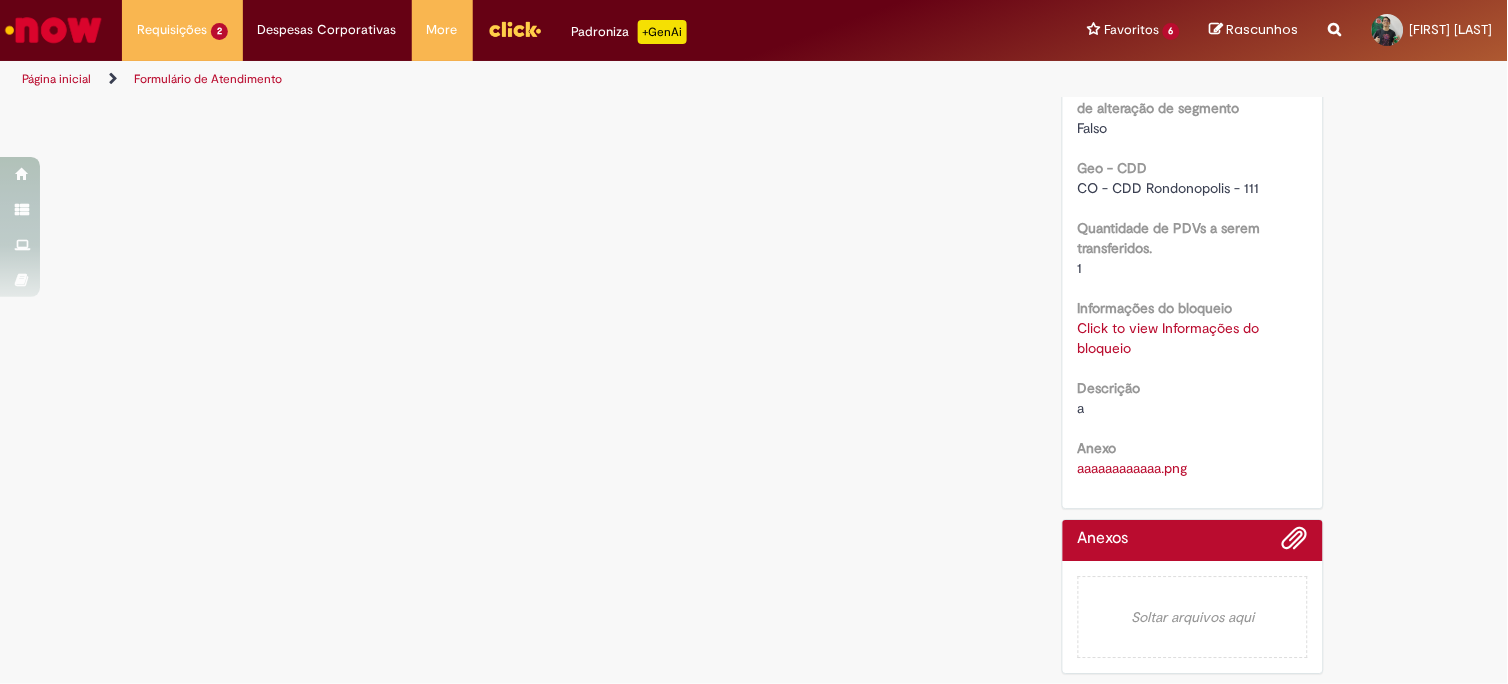 scroll, scrollTop: 0, scrollLeft: 0, axis: both 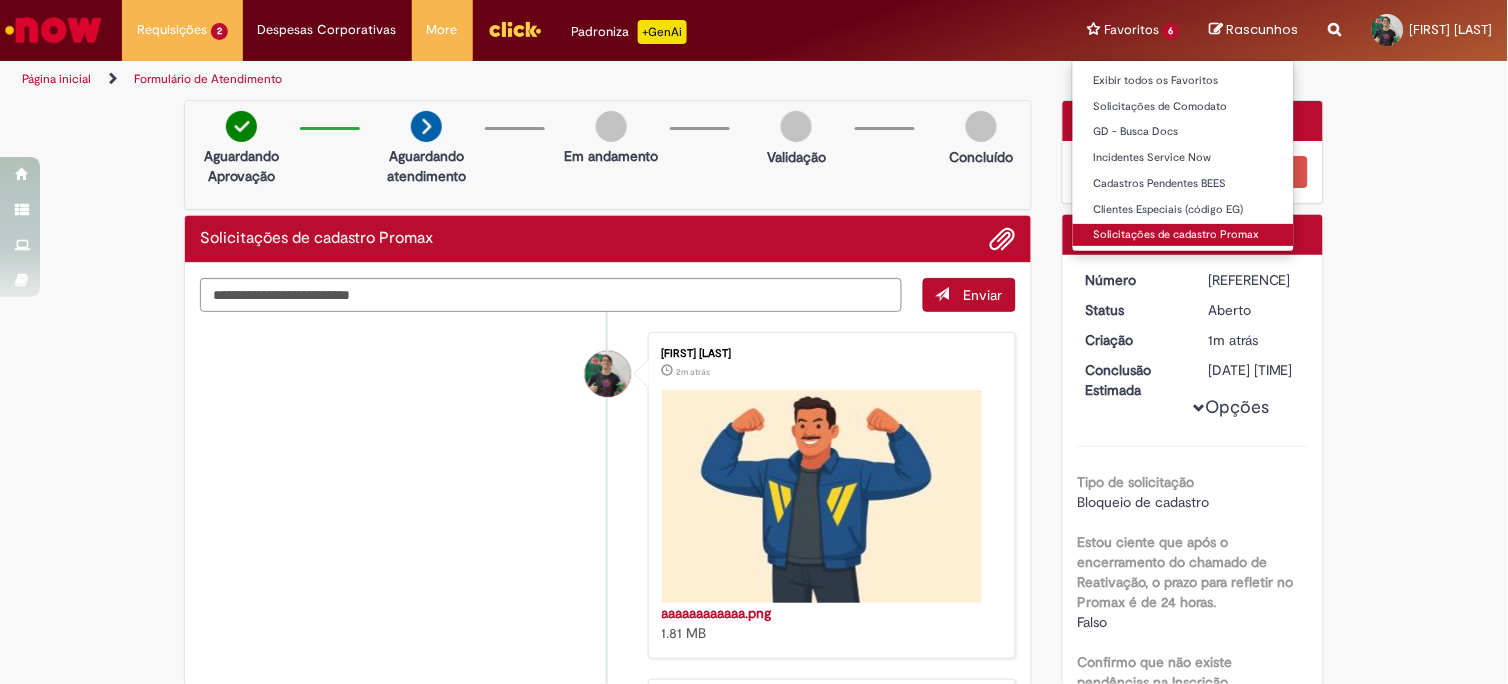 click on "Solicitações de cadastro Promax" at bounding box center [1183, 235] 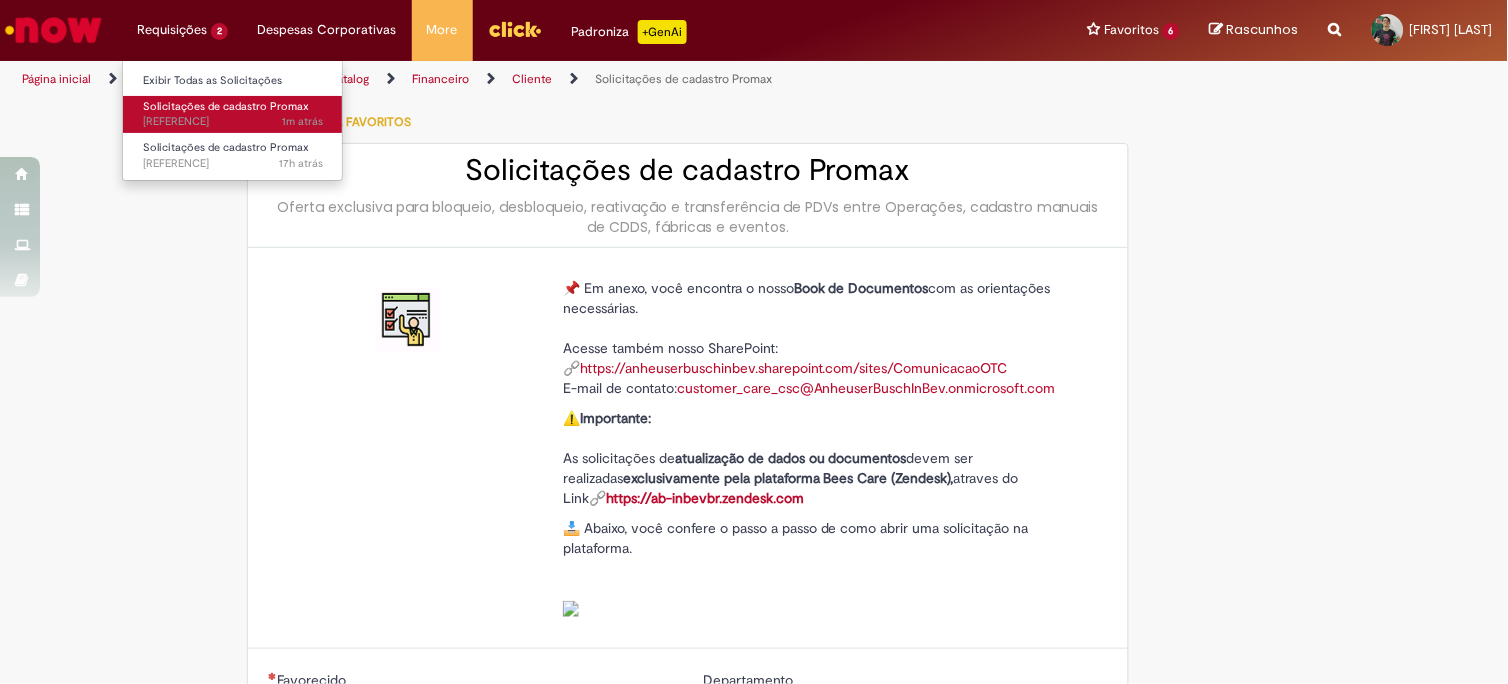 type on "********" 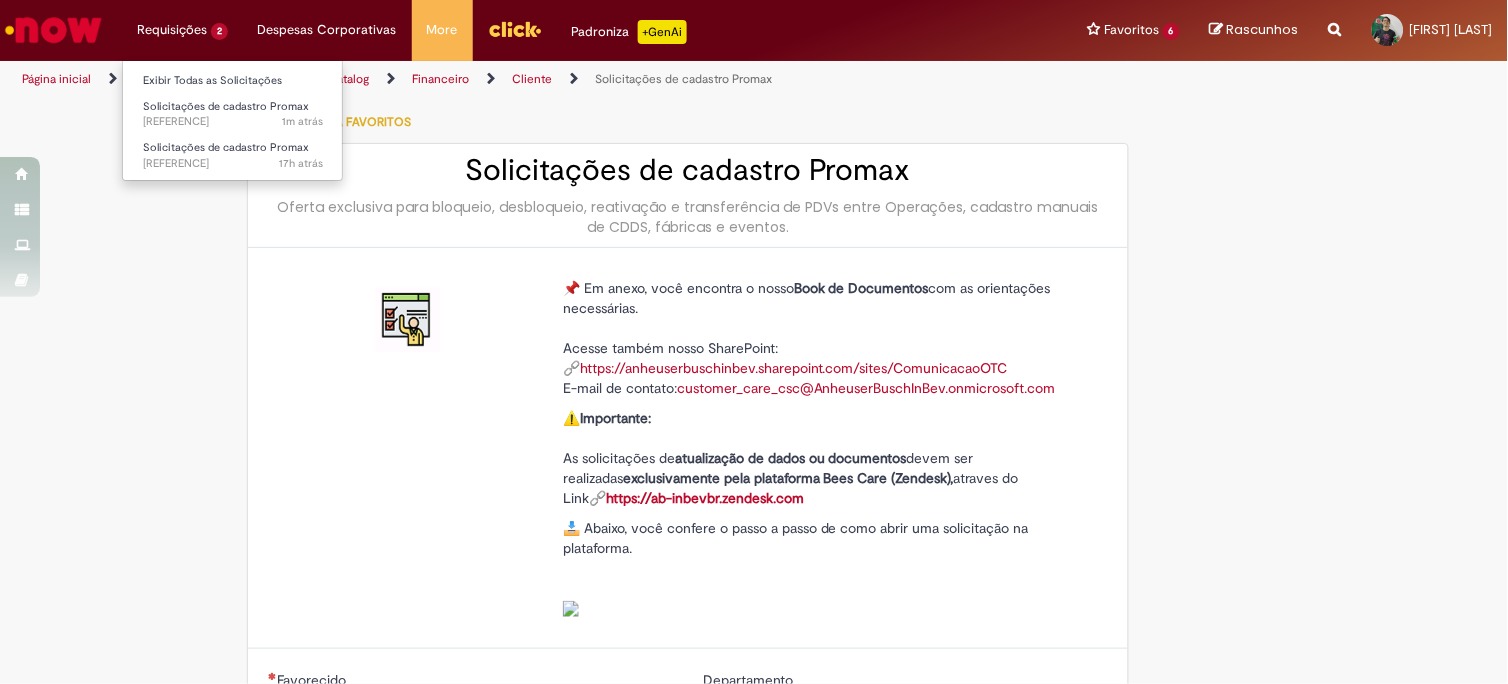 type on "**********" 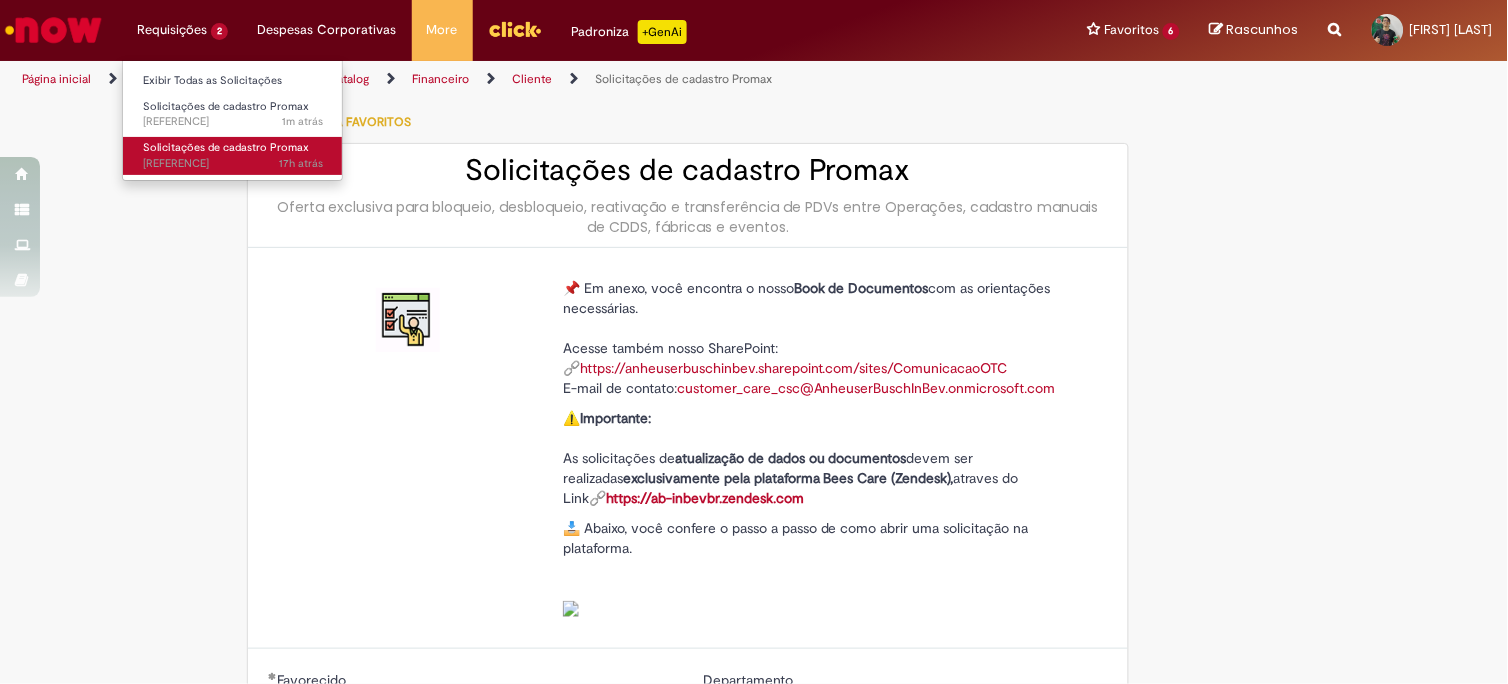 click on "Solicitações de cadastro Promax" at bounding box center [226, 147] 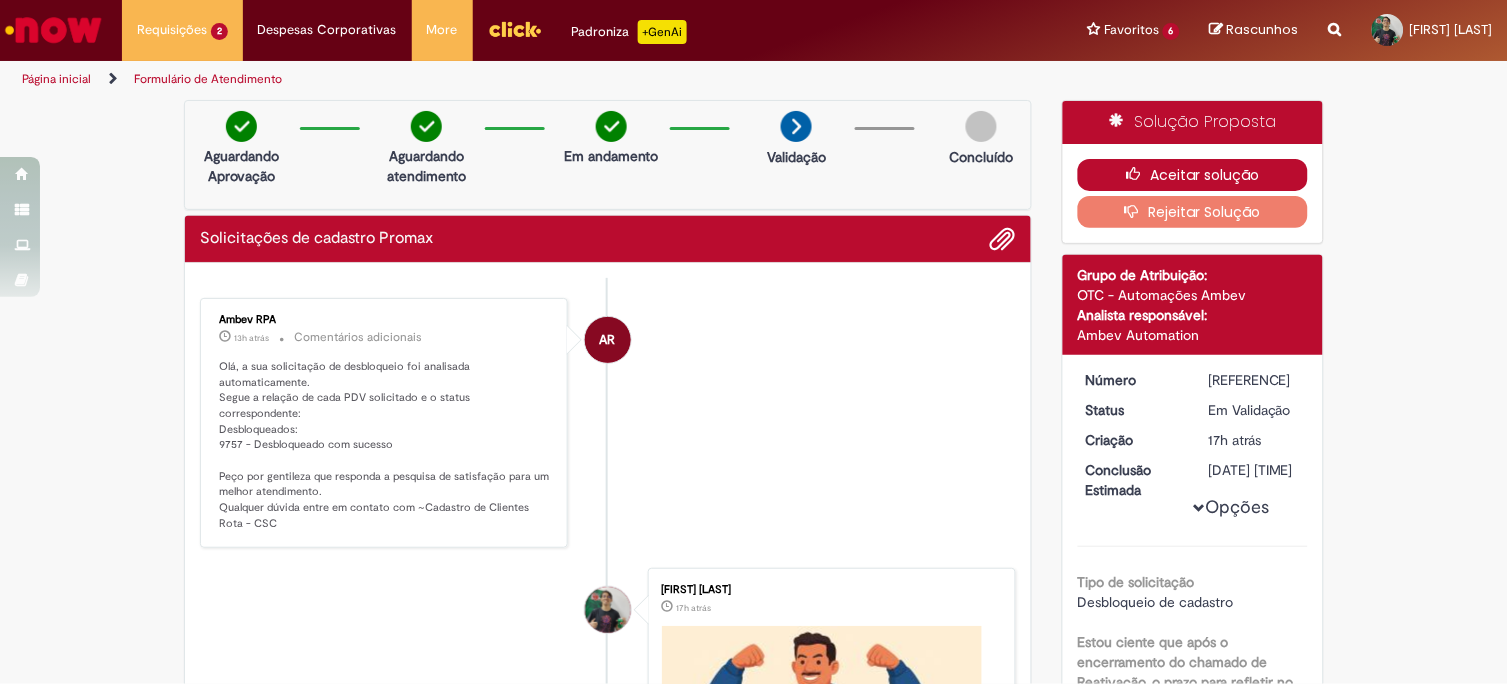 click on "Aceitar solução" at bounding box center (1193, 175) 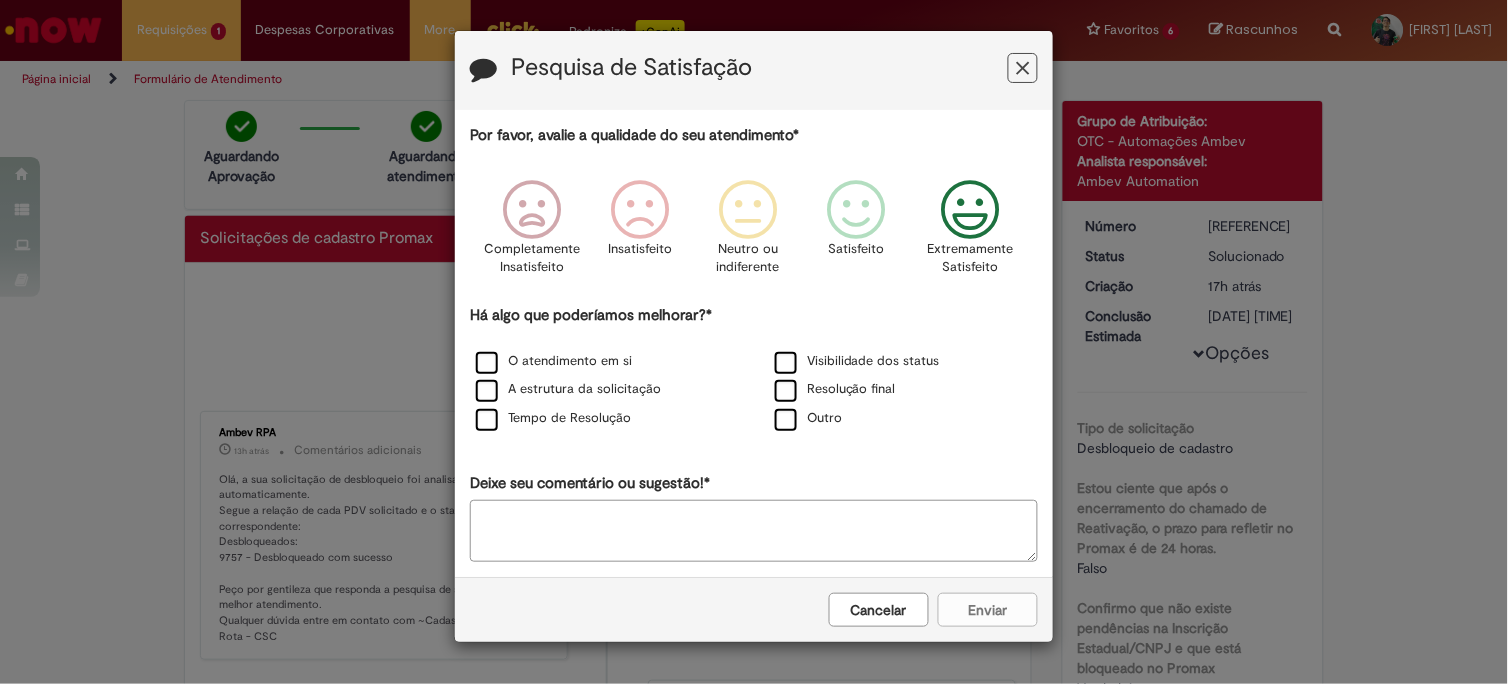 click at bounding box center (970, 210) 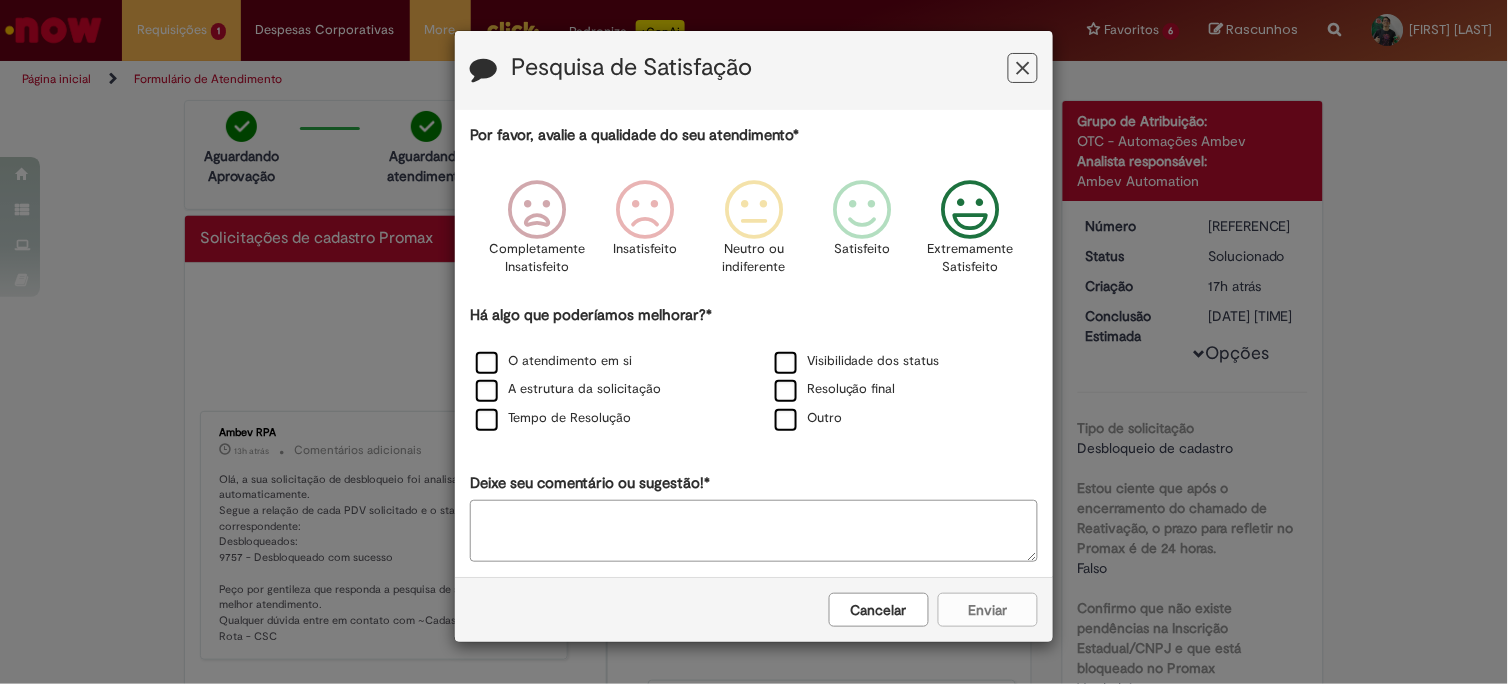 click on "Há algo que poderíamos melhorar?*
O atendimento em si
Visibilidade dos status
A estrutura da solicitação
Resolução final
Tempo de Resolução
Outro" at bounding box center [754, 369] 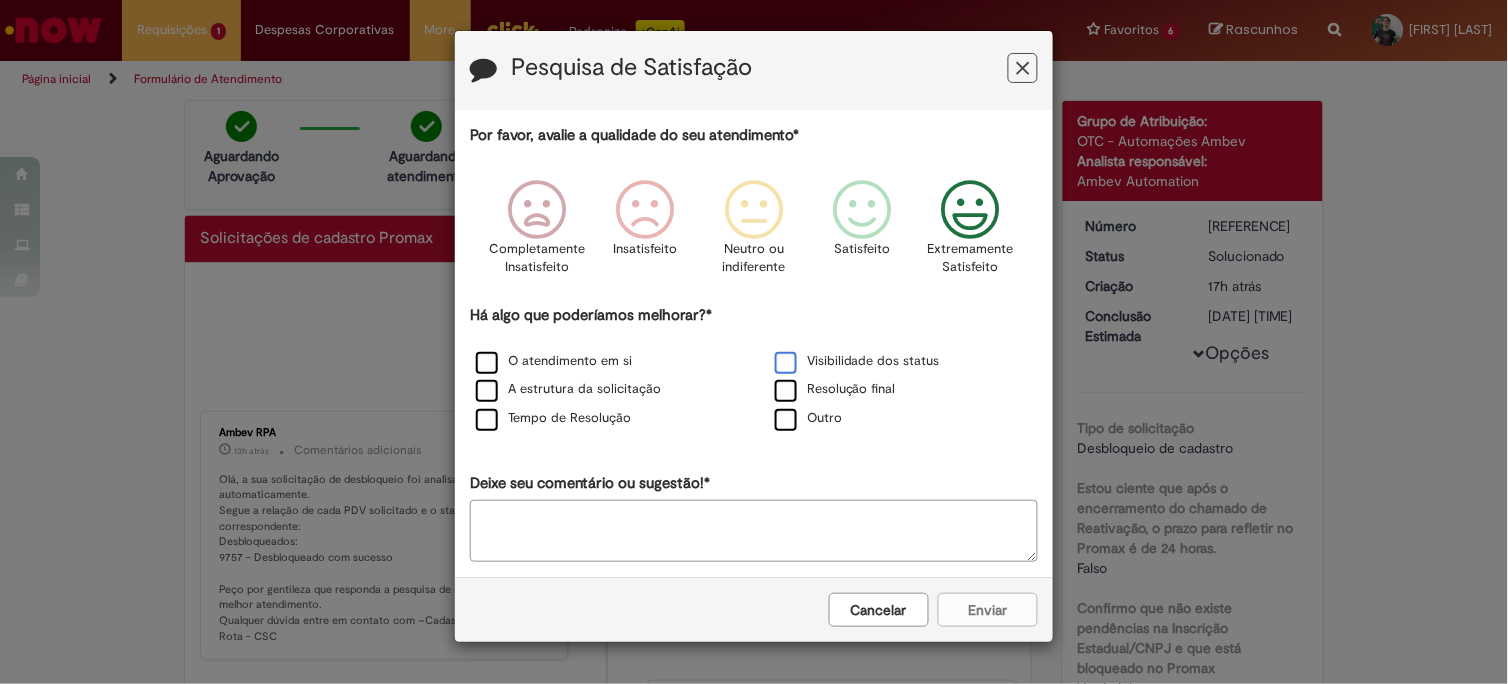 click on "Visibilidade dos status" at bounding box center [857, 361] 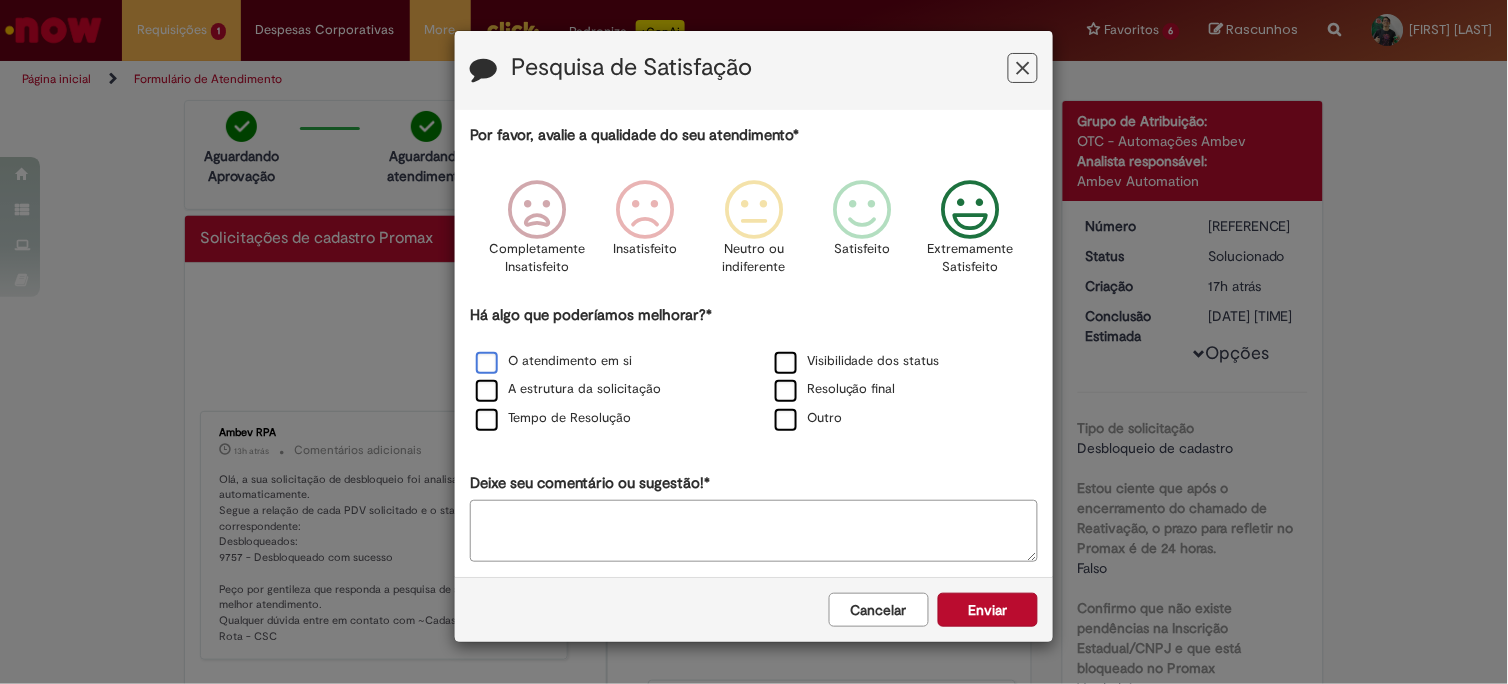 drag, startPoint x: 494, startPoint y: 362, endPoint x: 485, endPoint y: 385, distance: 24.698177 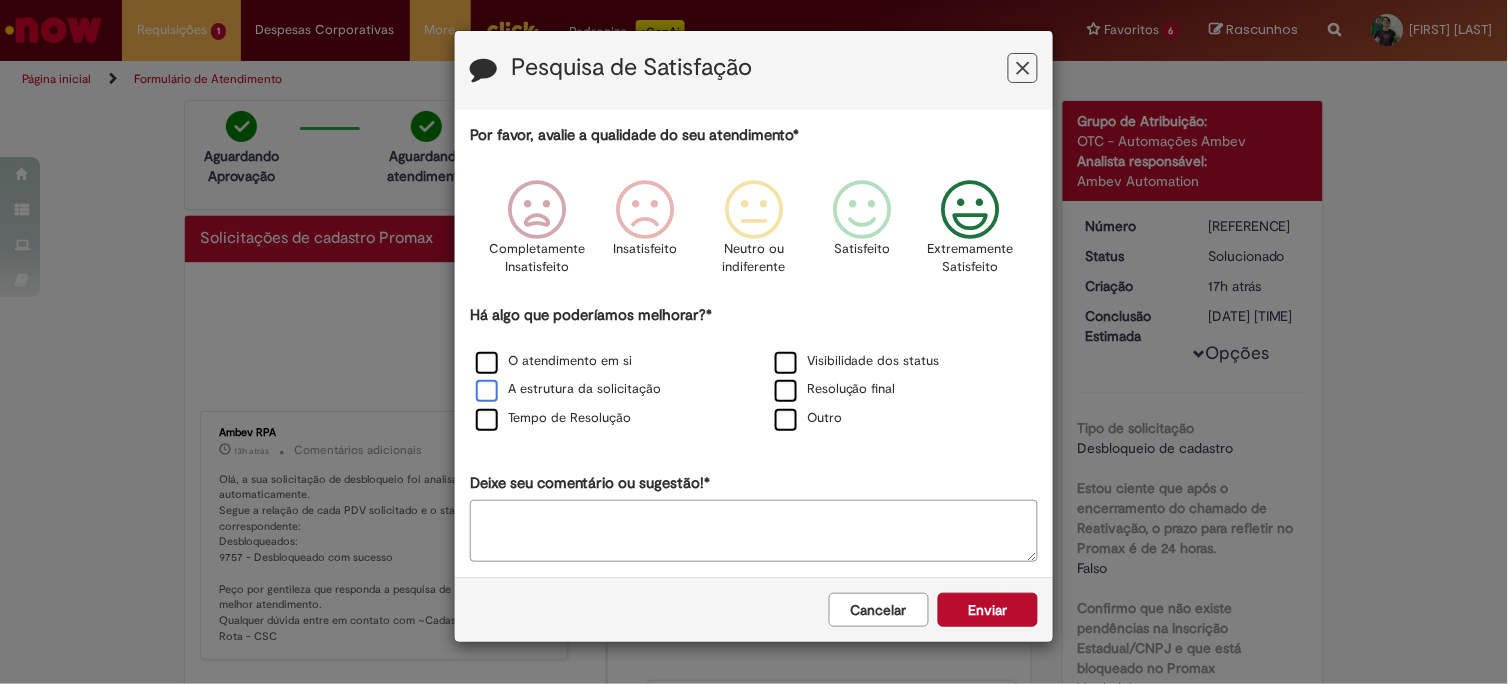 click on "A estrutura da solicitação" at bounding box center (568, 389) 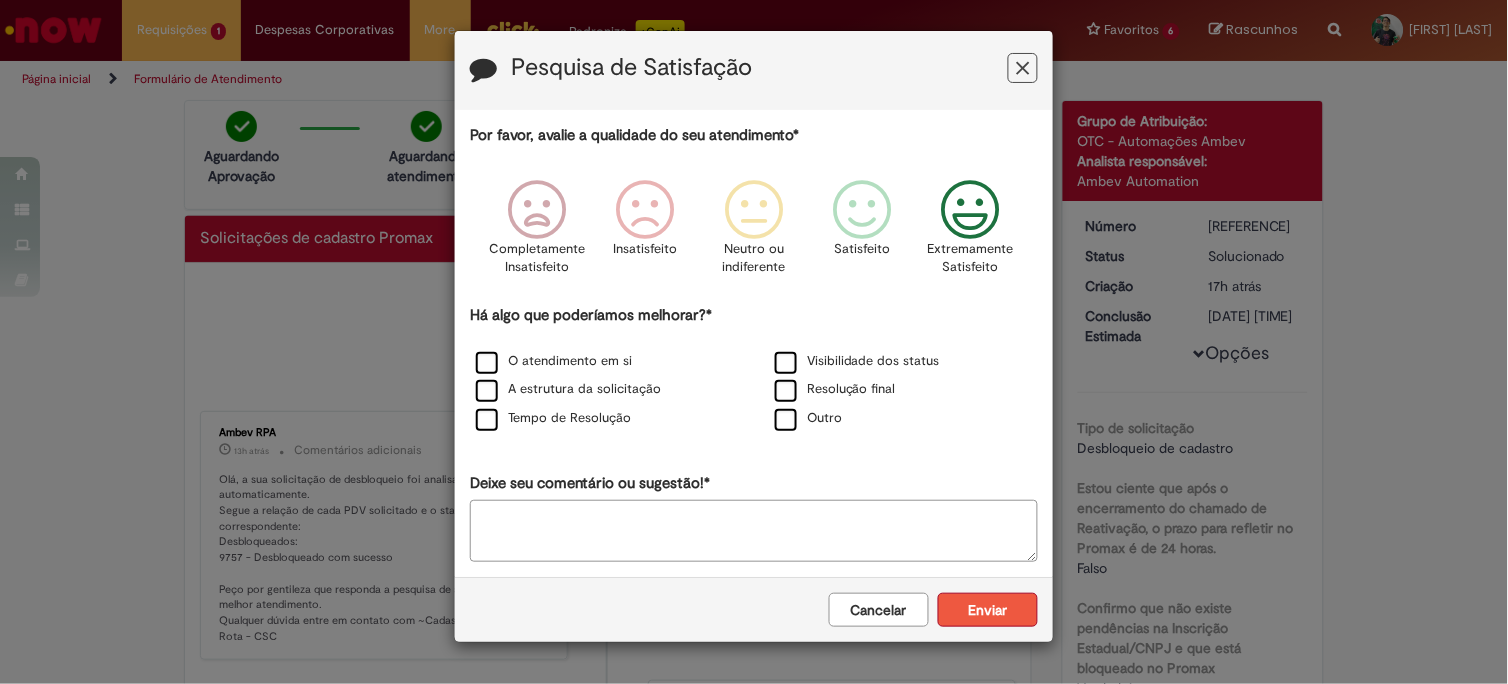 drag, startPoint x: 1022, startPoint y: 615, endPoint x: 1033, endPoint y: 608, distance: 13.038404 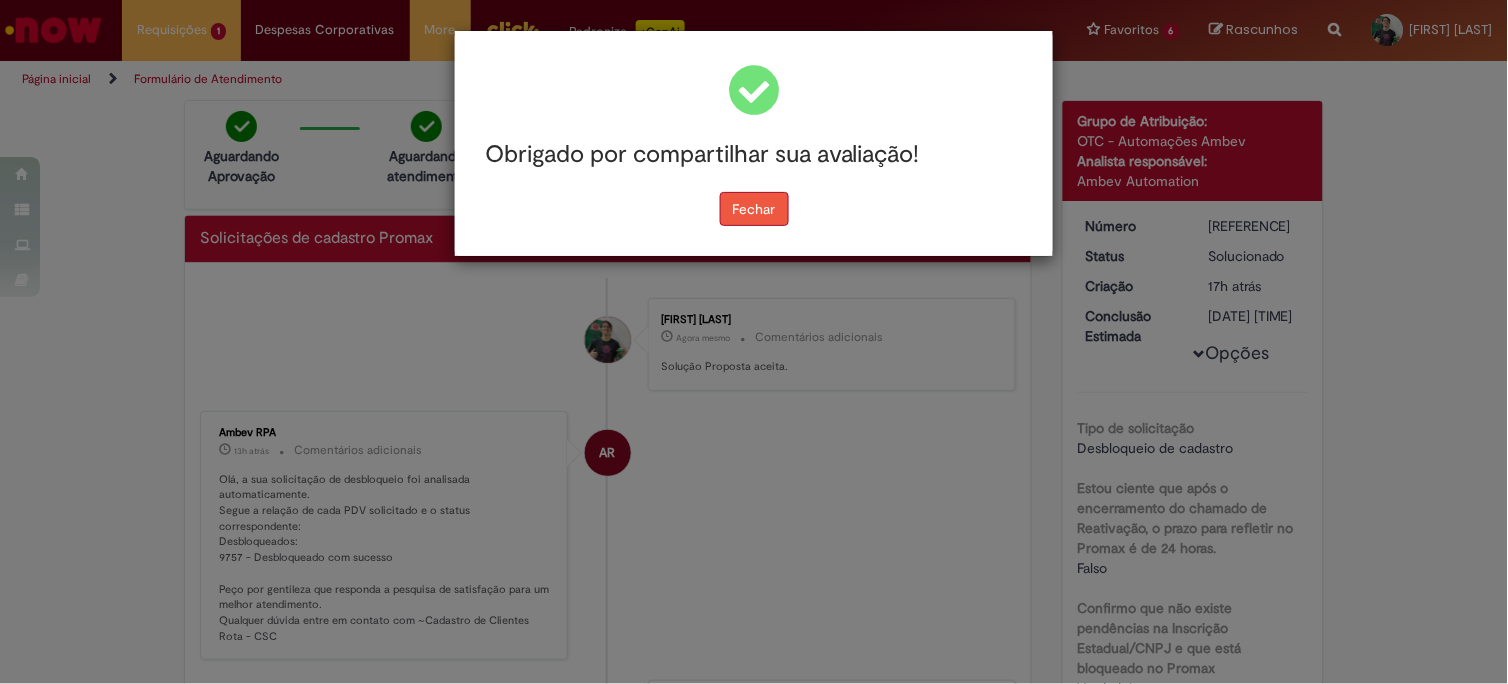 click on "Fechar" at bounding box center [754, 209] 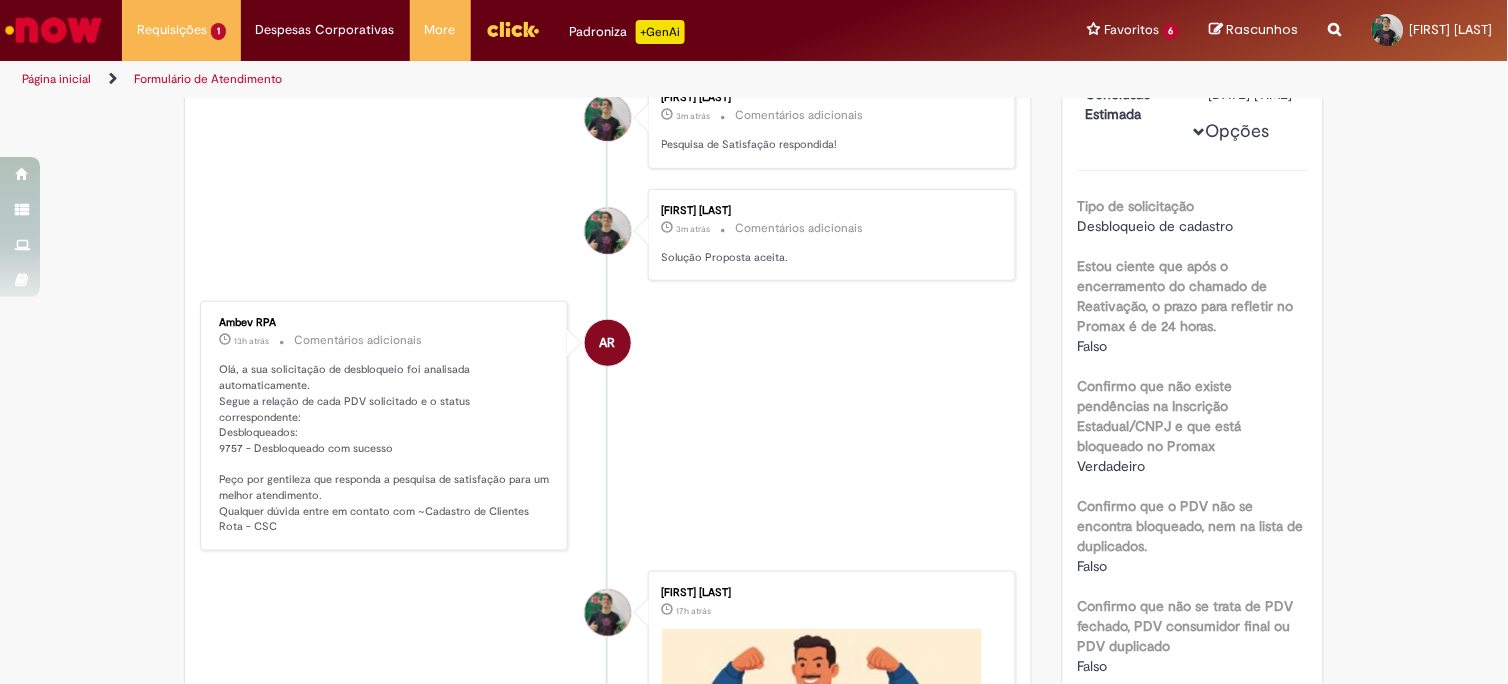 scroll, scrollTop: 0, scrollLeft: 0, axis: both 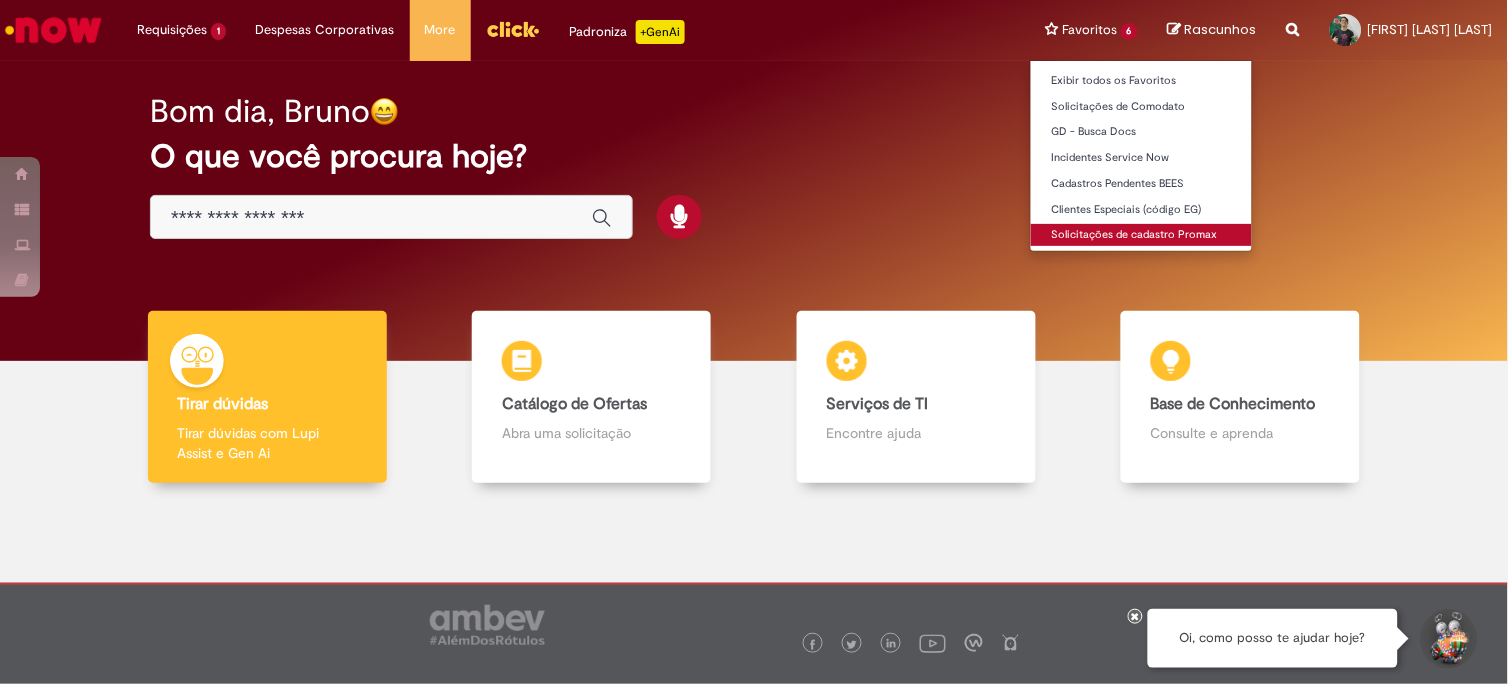 click on "Solicitações de cadastro Promax" at bounding box center [1141, 235] 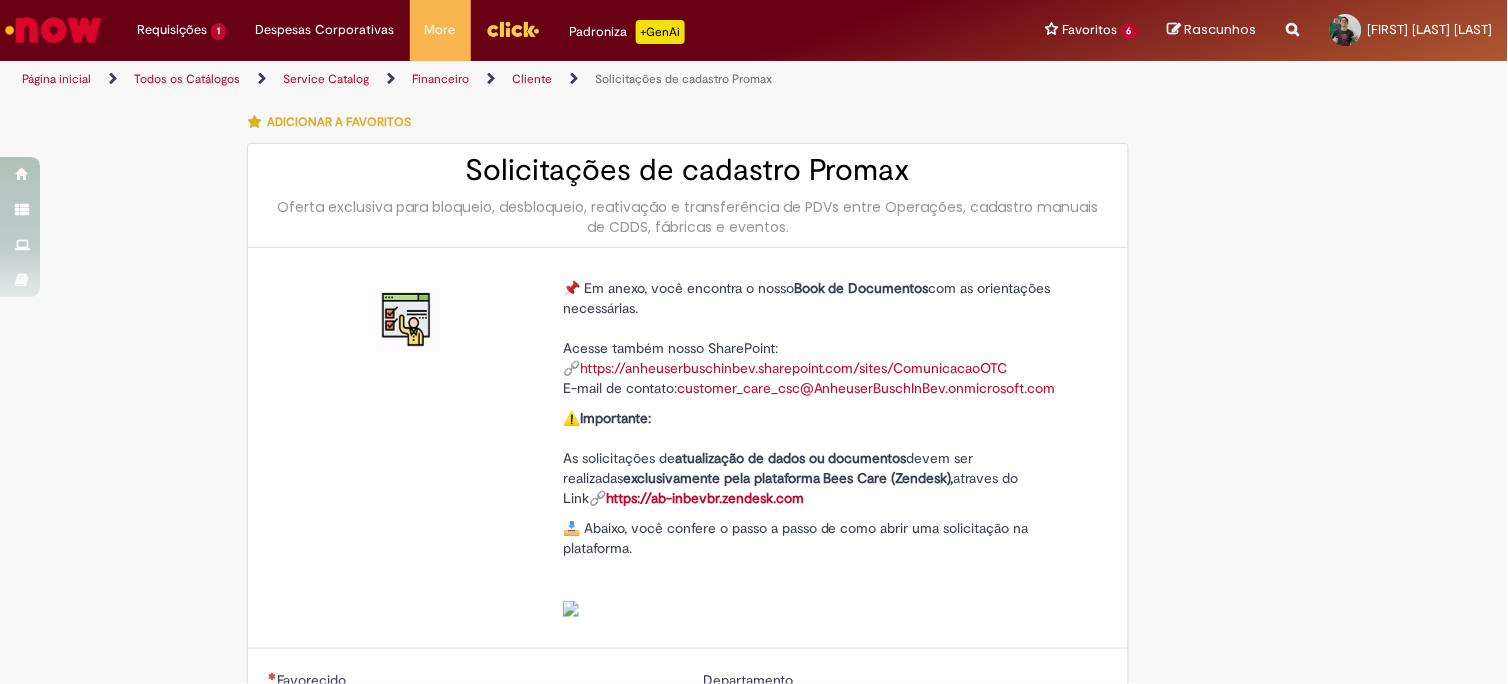 type on "********" 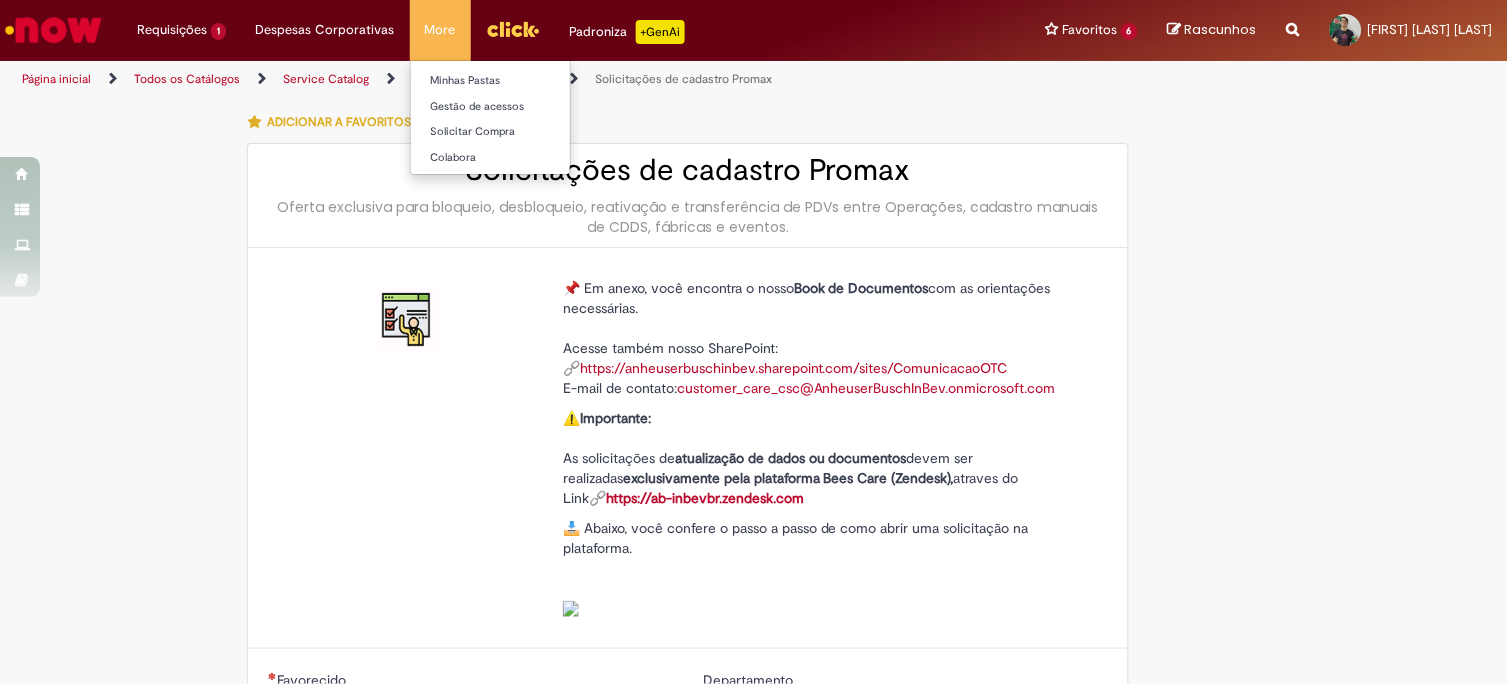 type on "**********" 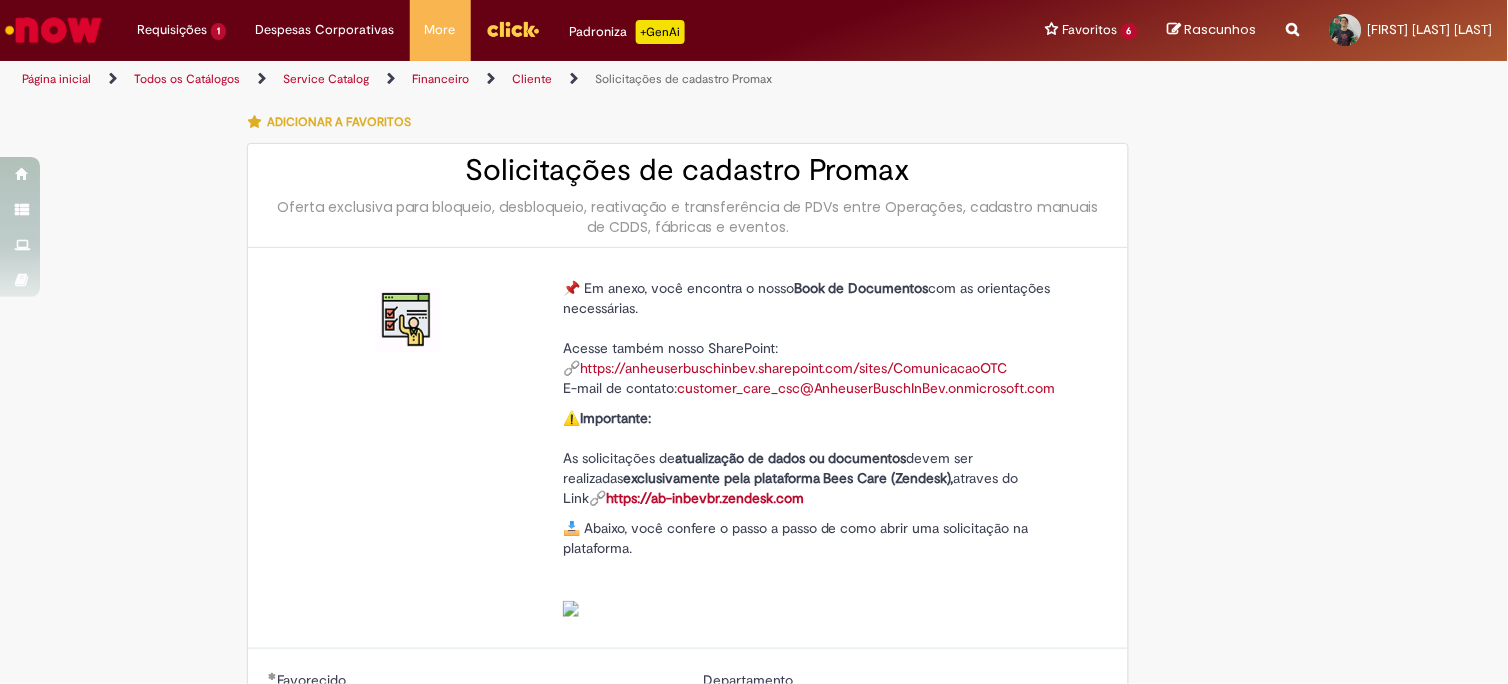 type on "**********" 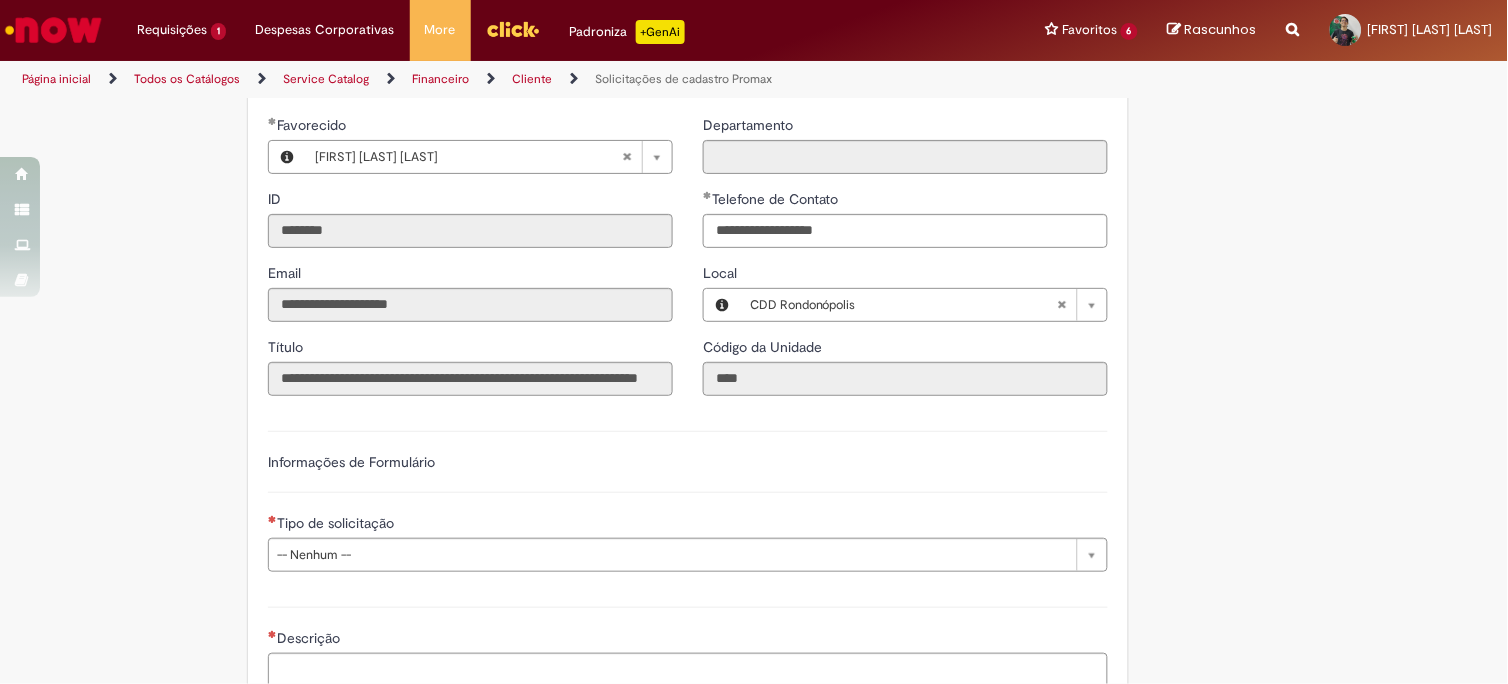click on "Tipo de solicitação" at bounding box center [688, 525] 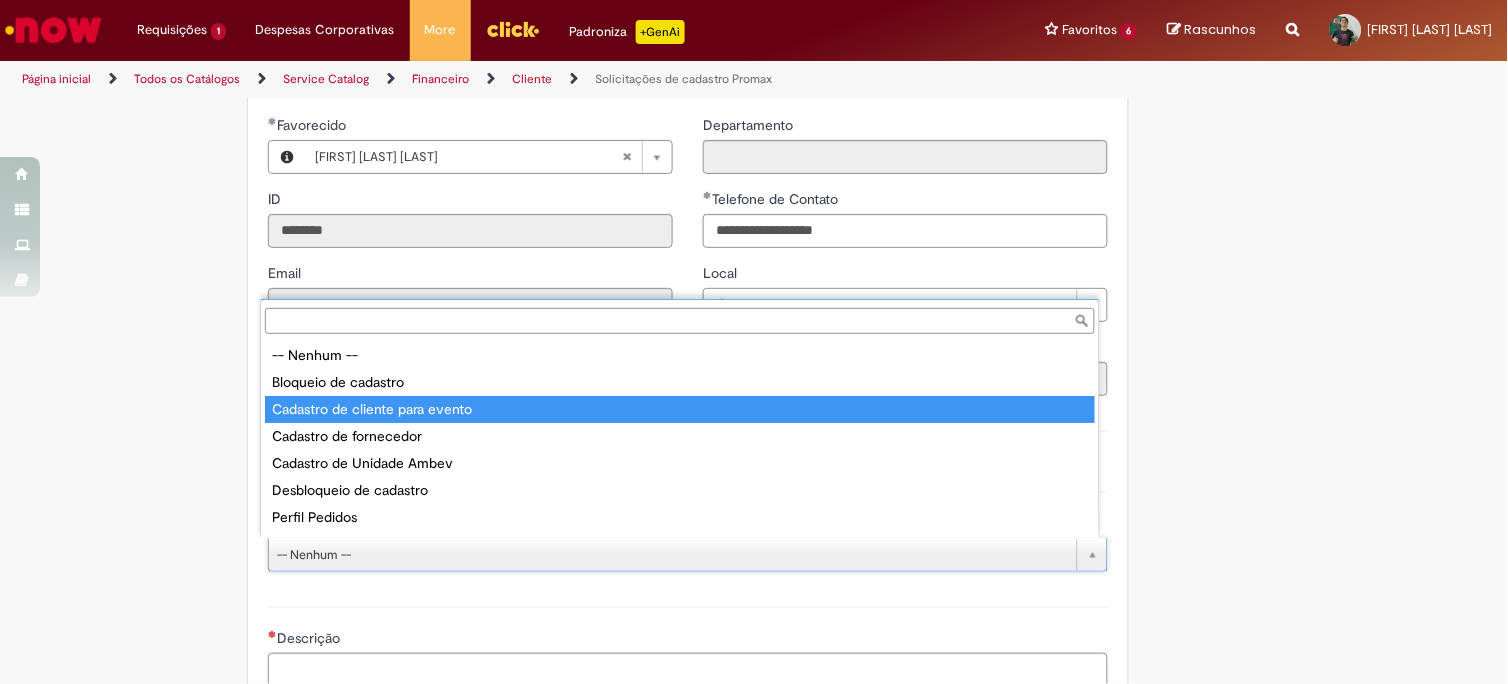 scroll, scrollTop: 76, scrollLeft: 0, axis: vertical 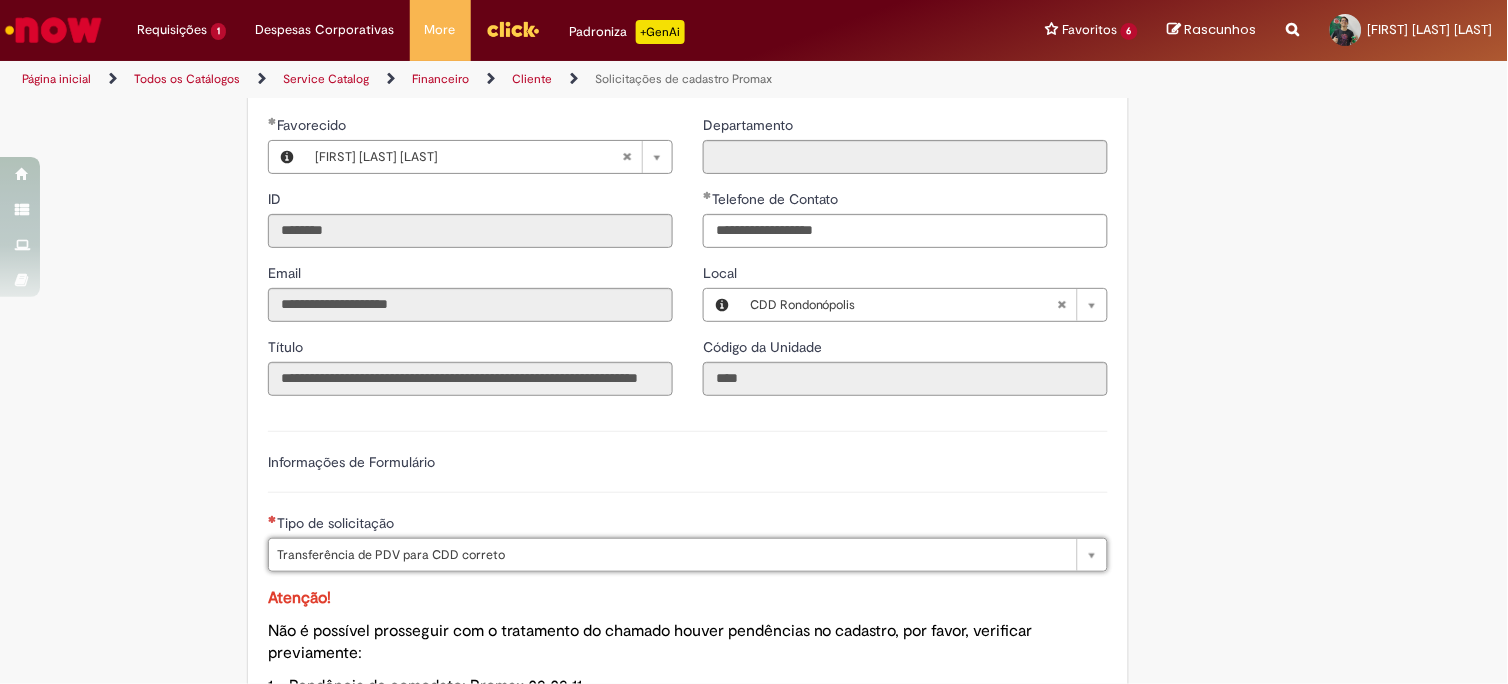 type on "**********" 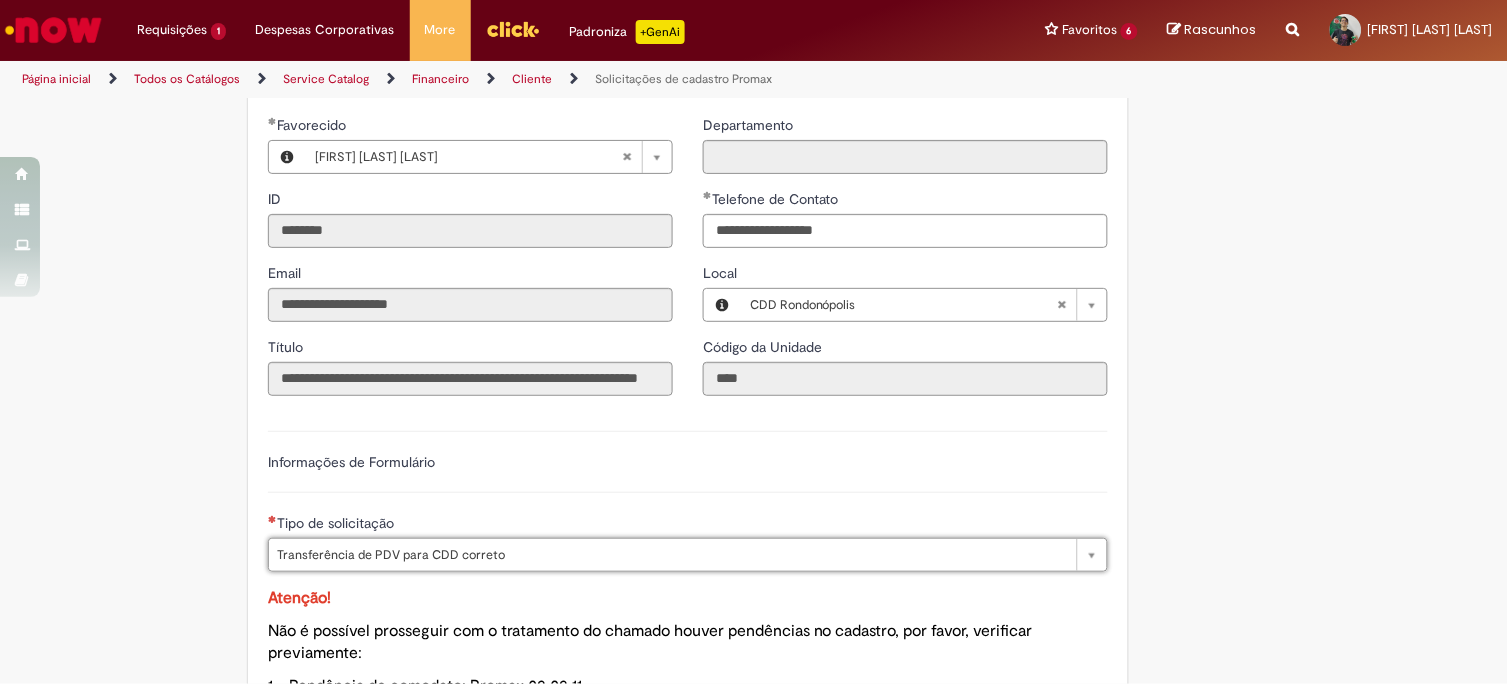 select on "**********" 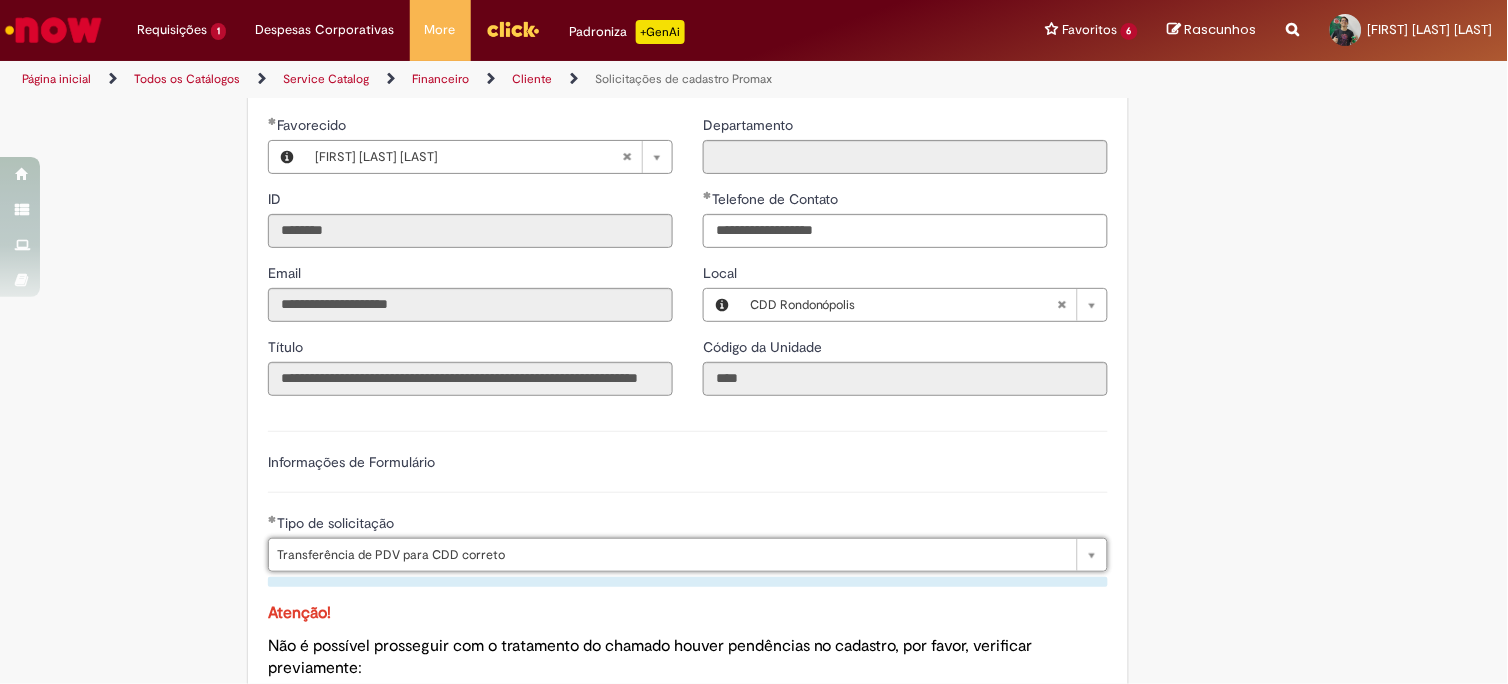 scroll, scrollTop: 888, scrollLeft: 0, axis: vertical 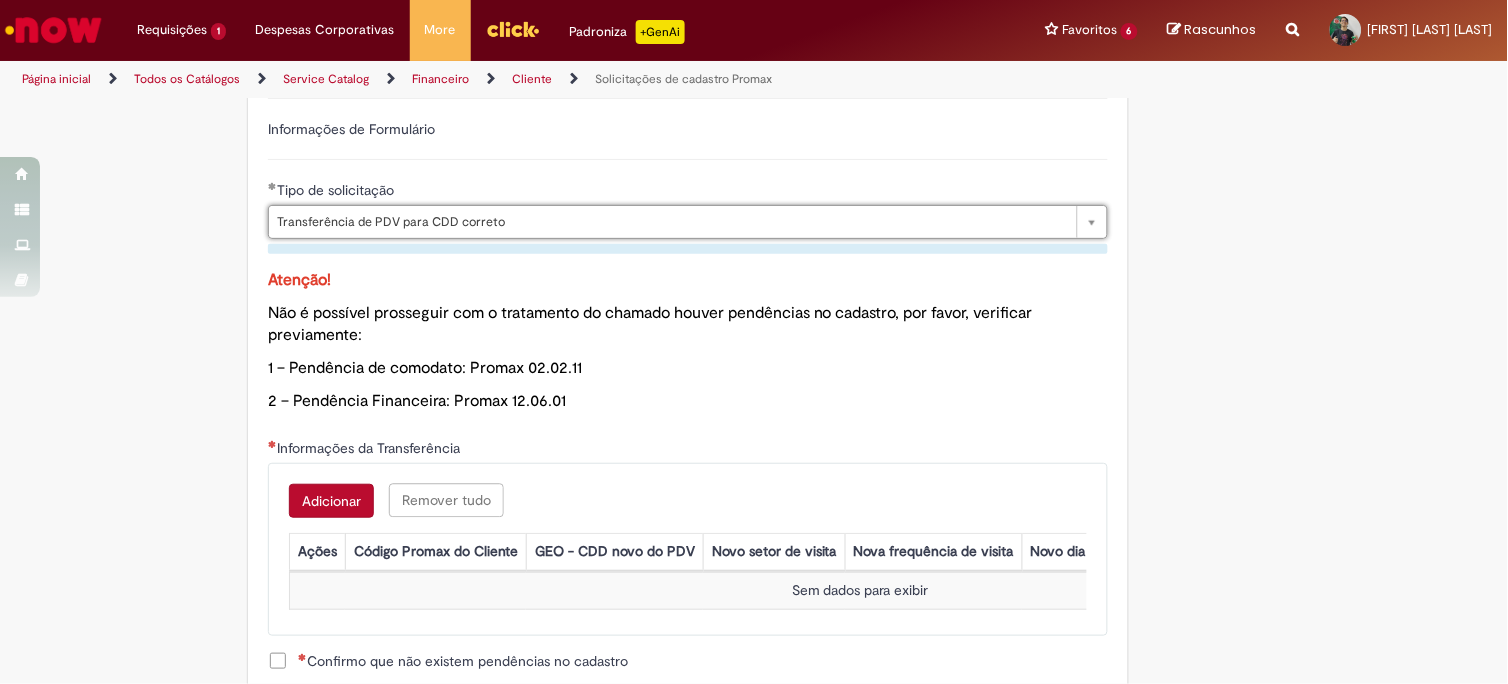 drag, startPoint x: 355, startPoint y: 500, endPoint x: 344, endPoint y: 495, distance: 12.083046 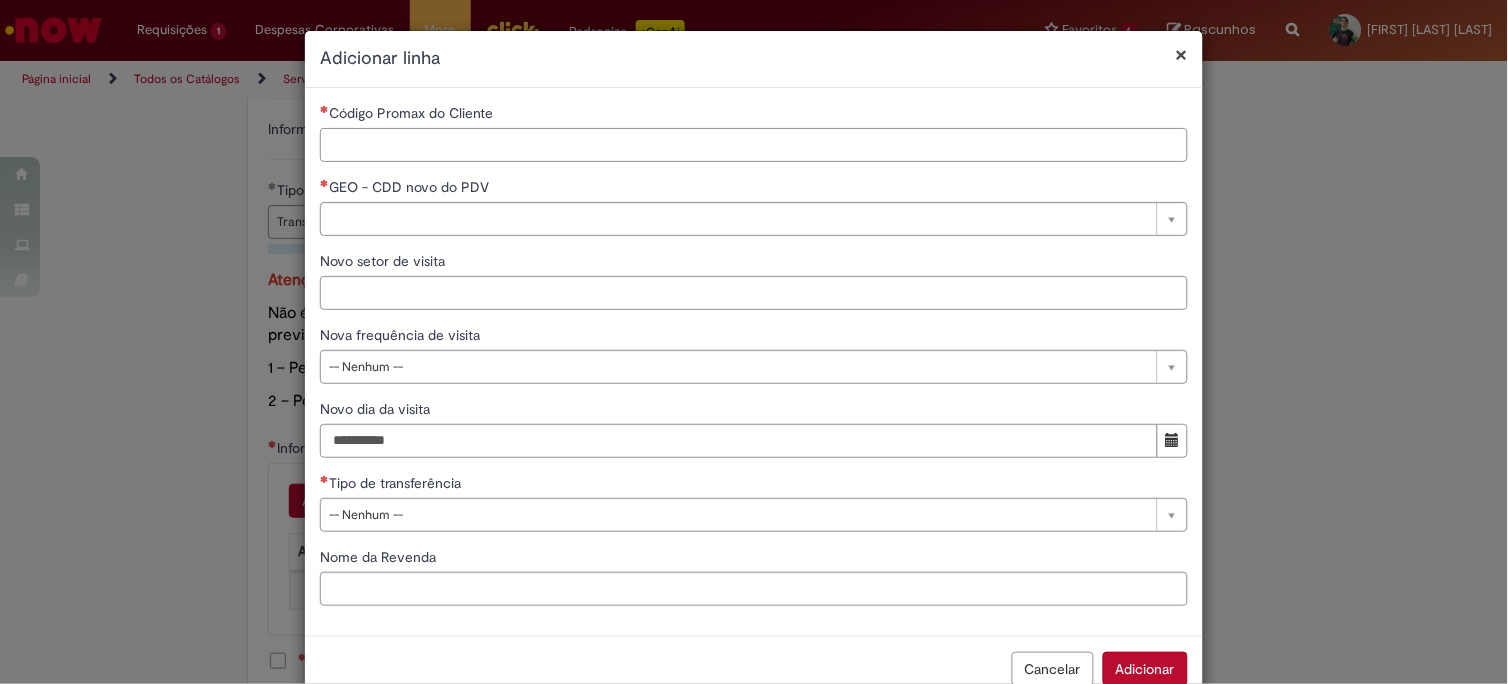 click on "Código Promax do Cliente" at bounding box center (754, 145) 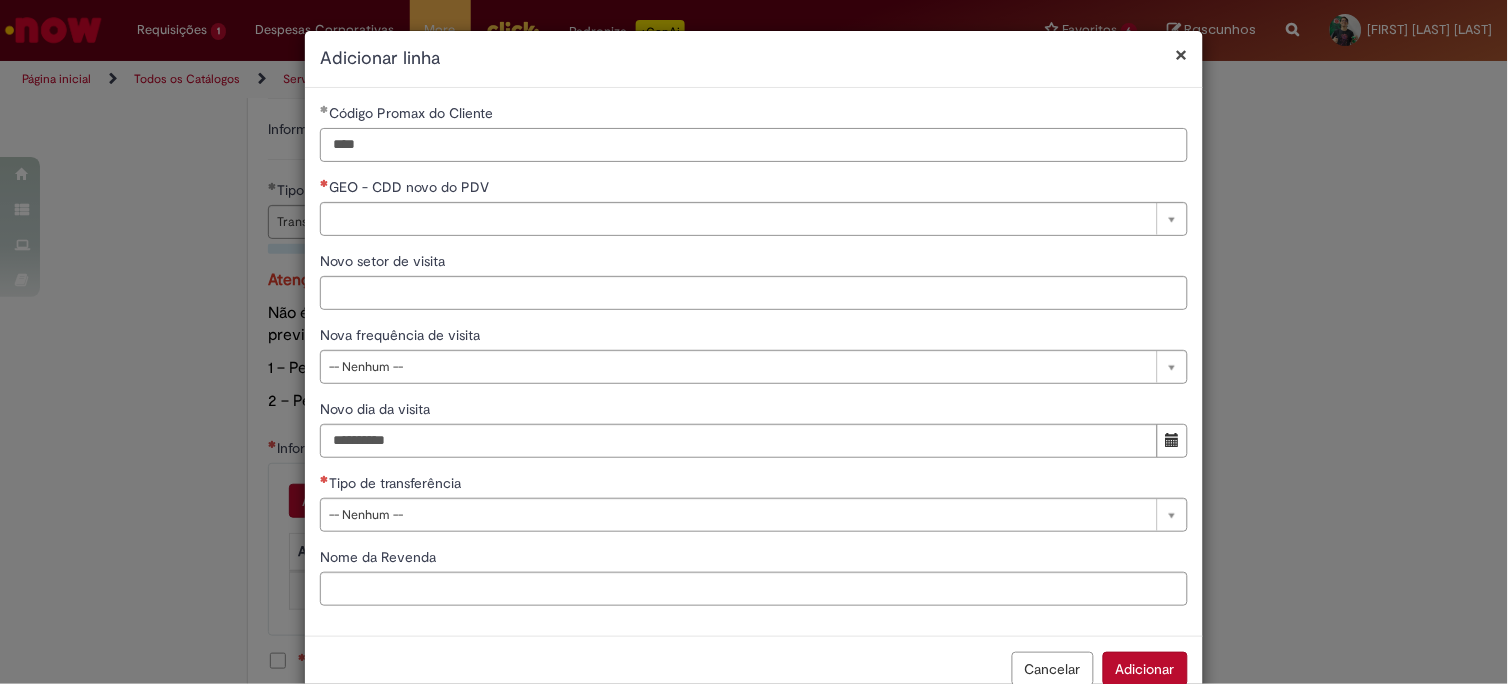 type on "****" 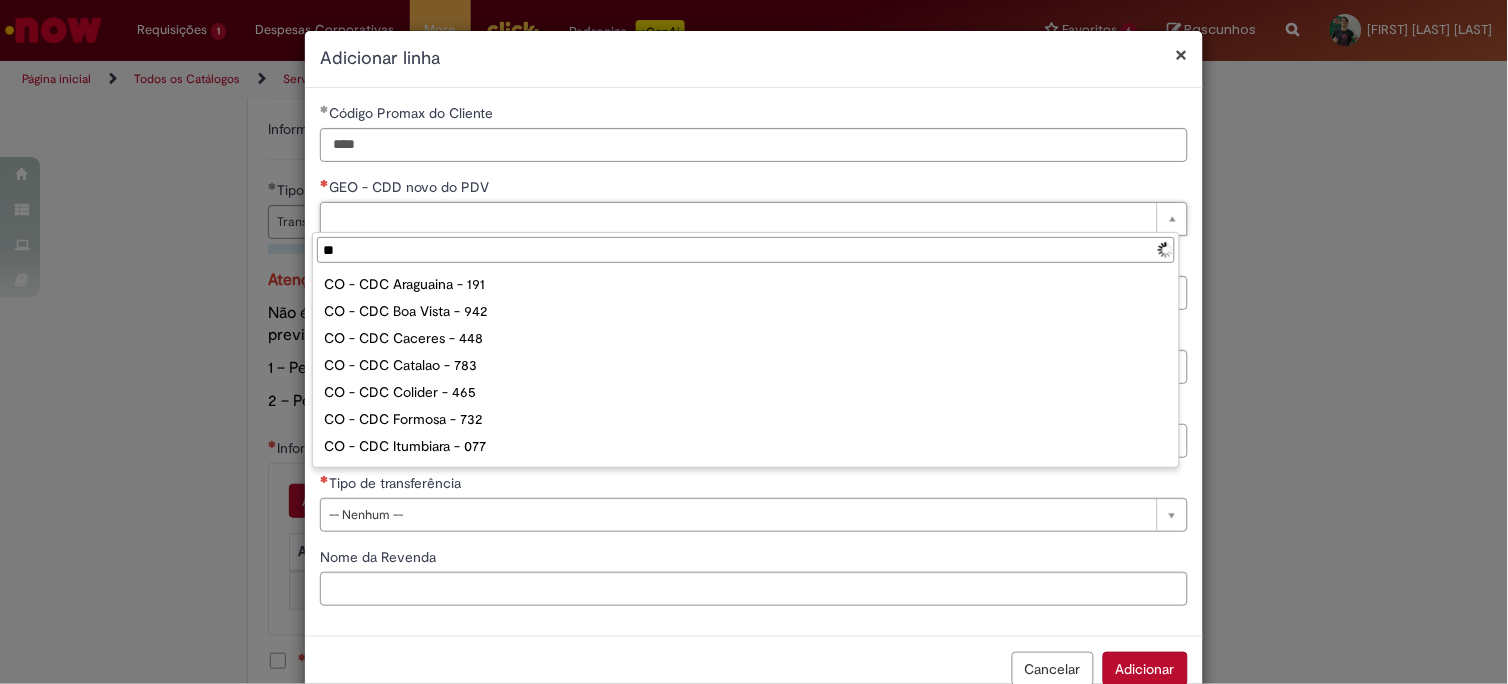 type on "***" 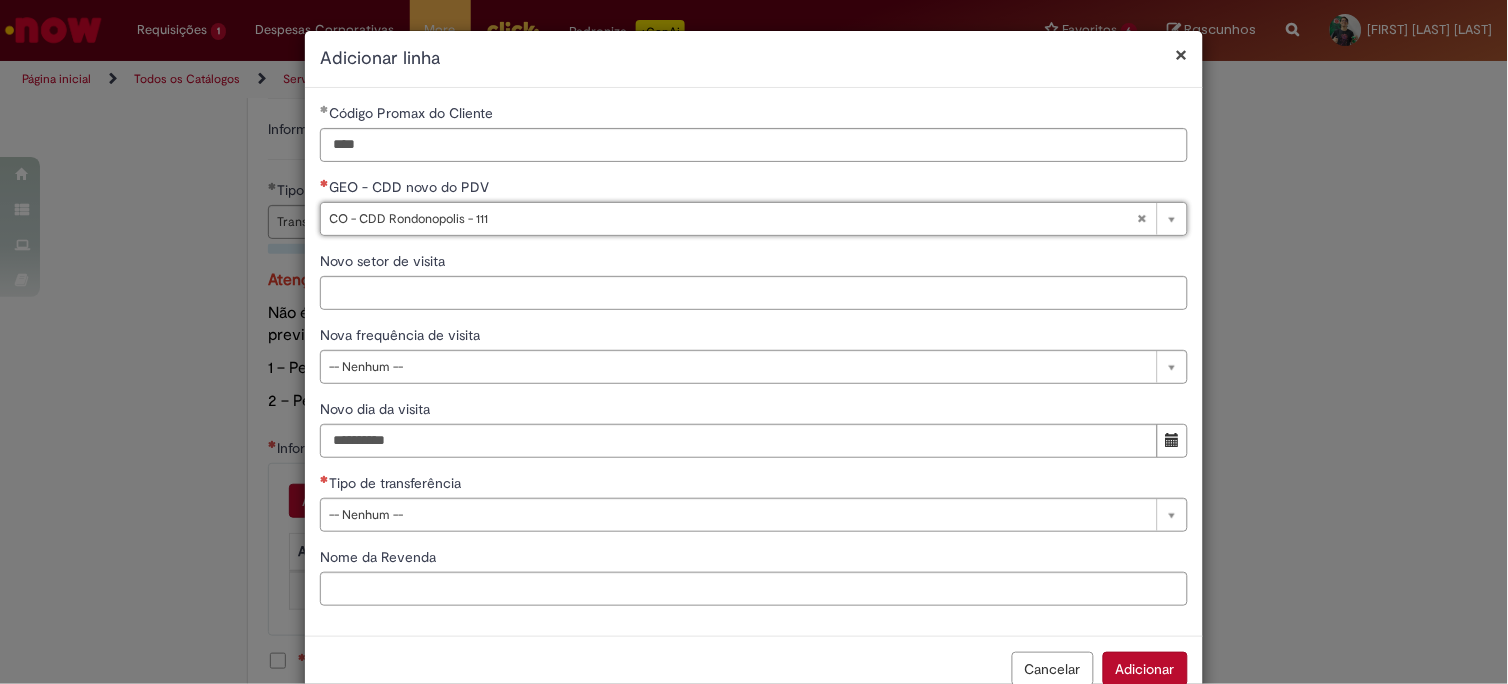 type on "**********" 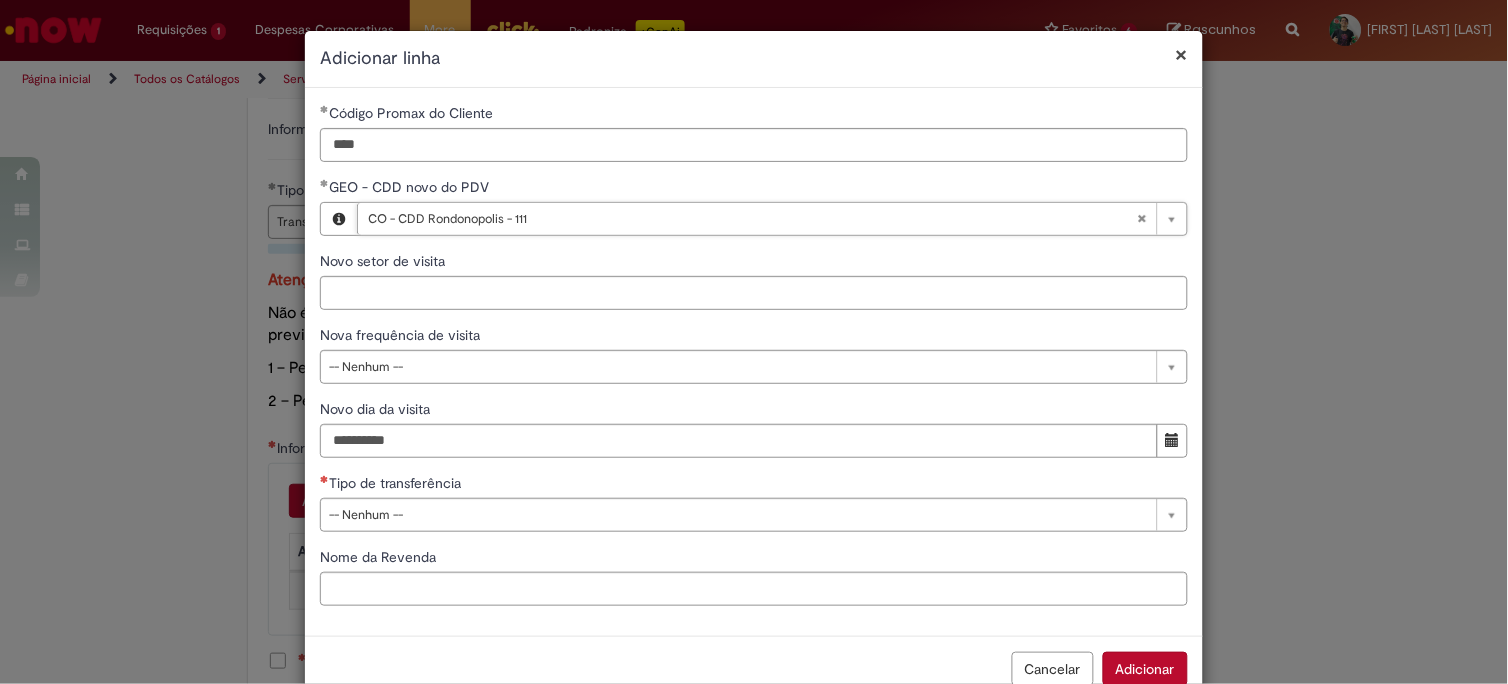 click on "Novo setor de visita" at bounding box center (384, 261) 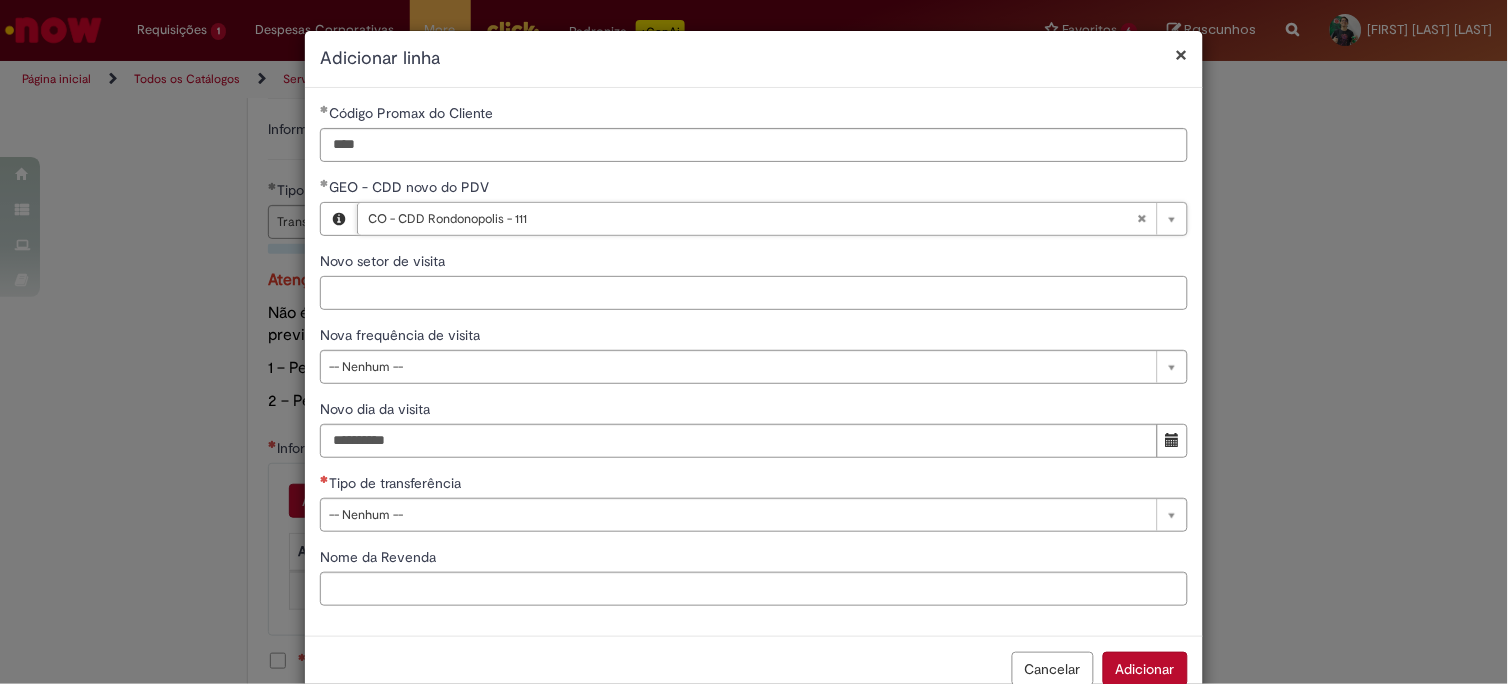 click on "Novo setor de visita" at bounding box center (754, 293) 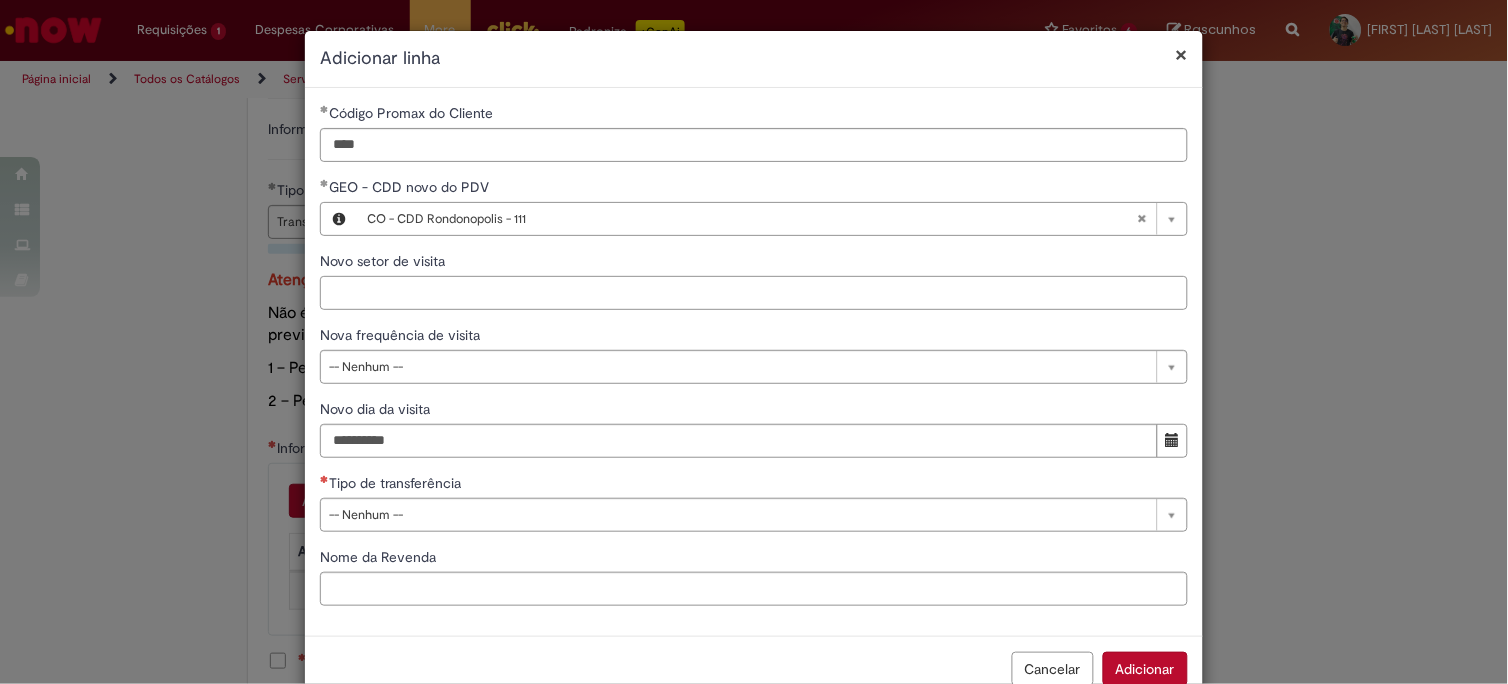 click on "Novo setor de visita" at bounding box center [754, 293] 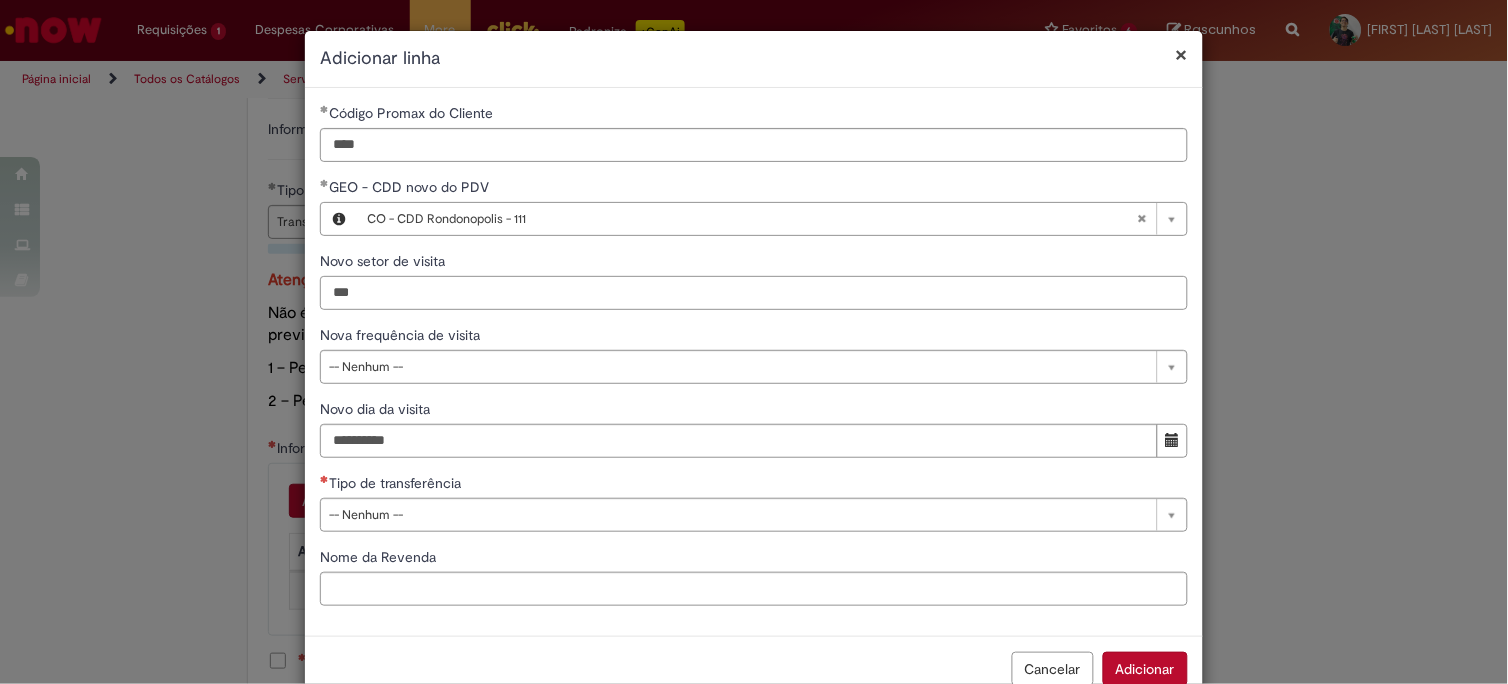 type on "***" 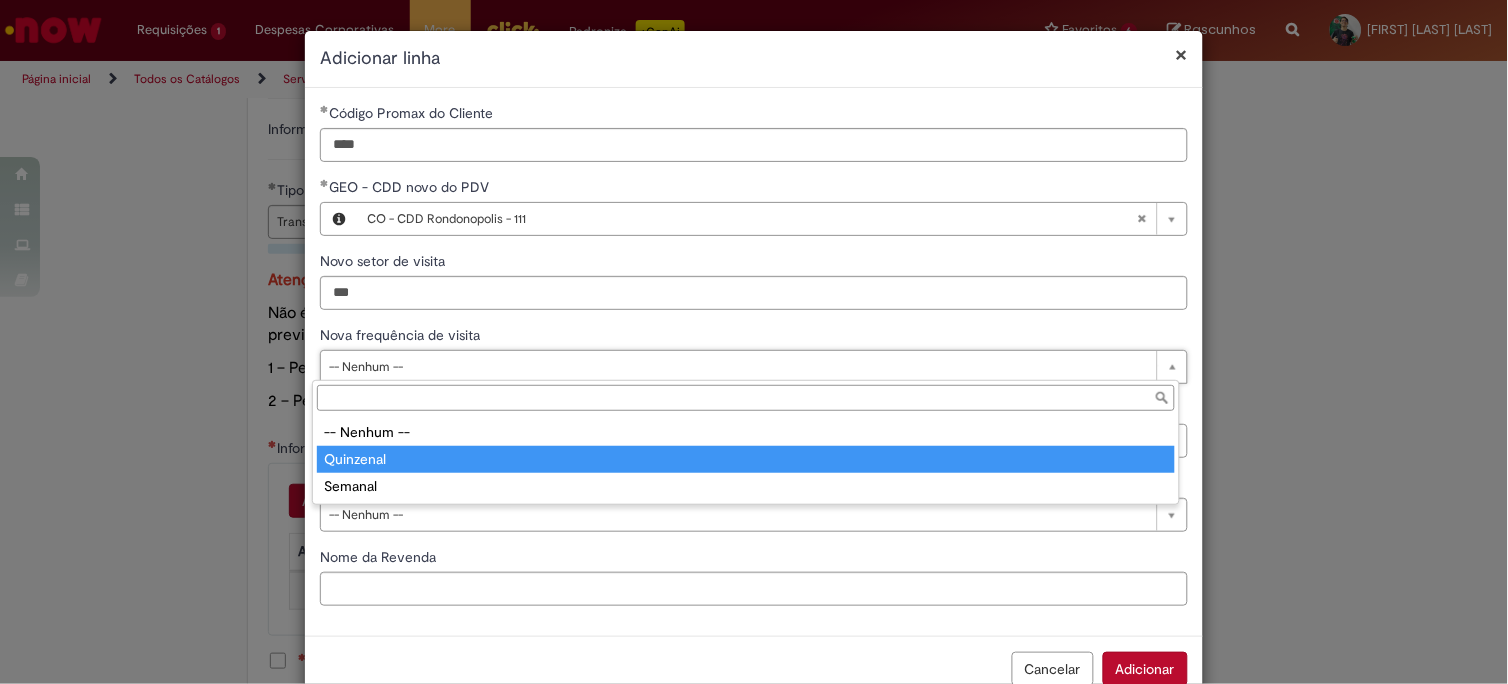 type on "*********" 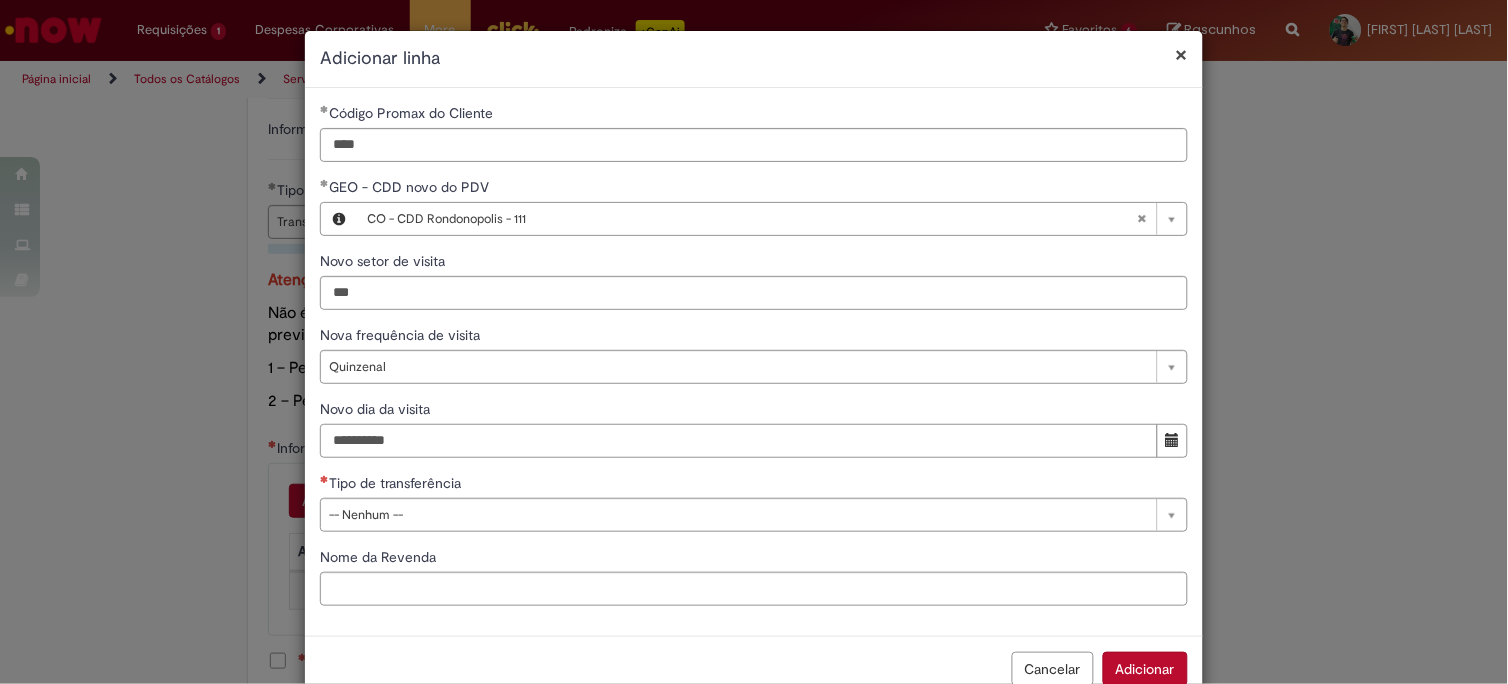 click on "Novo dia da visita" at bounding box center (739, 441) 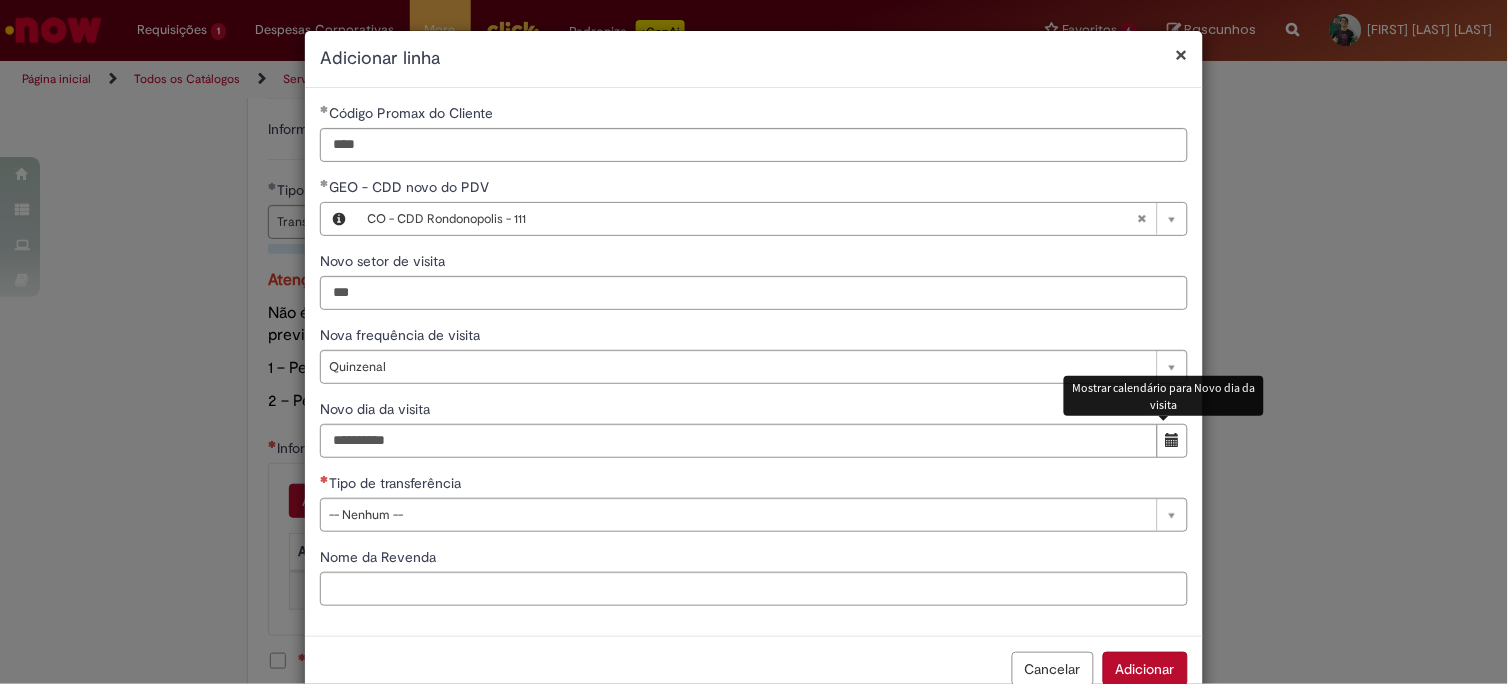 click at bounding box center (1173, 440) 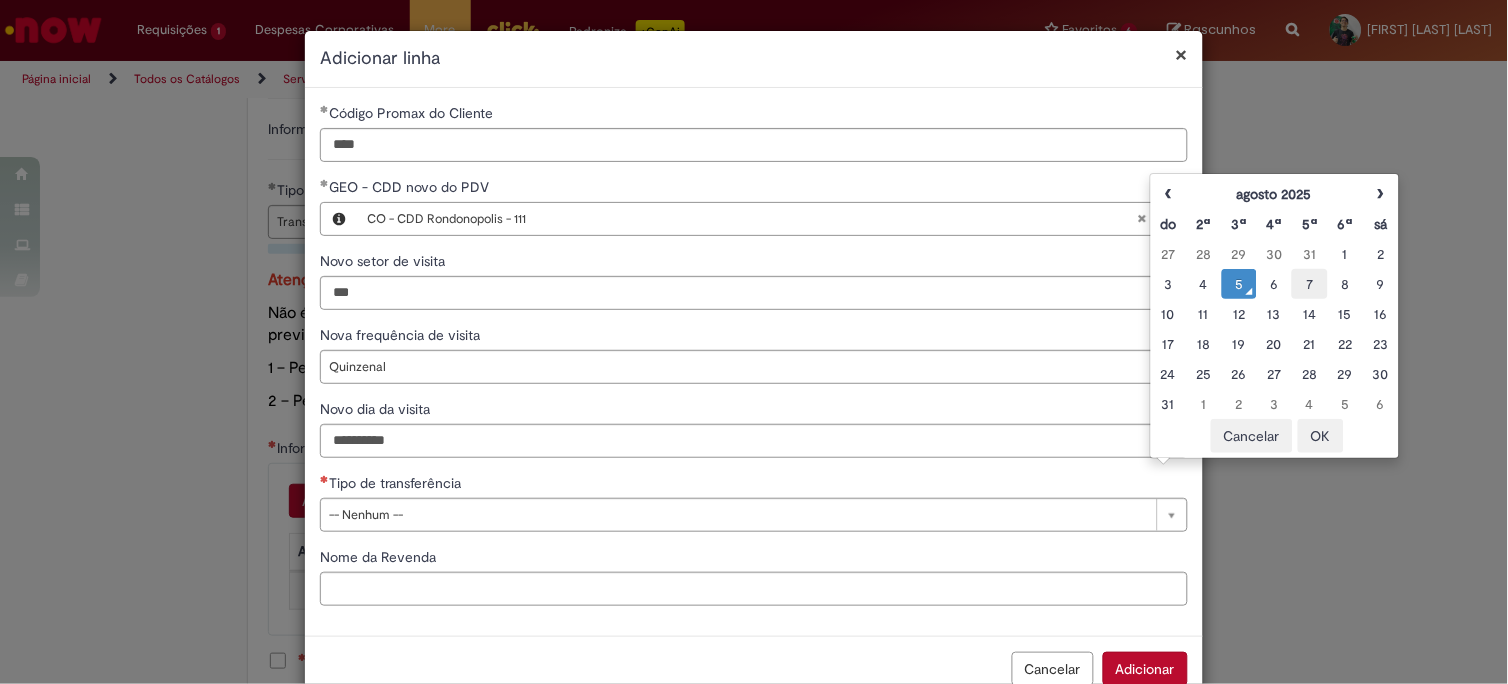 click on "7" at bounding box center [1309, 284] 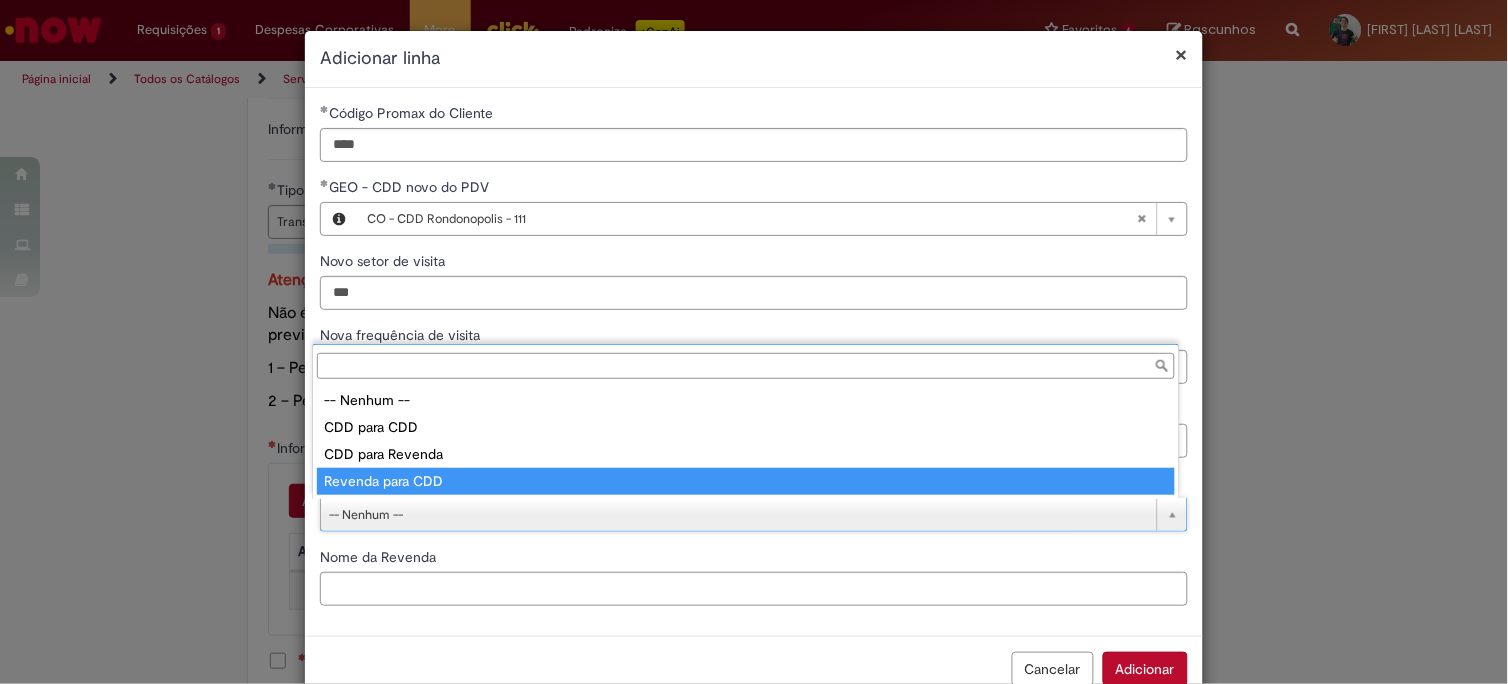 type on "**********" 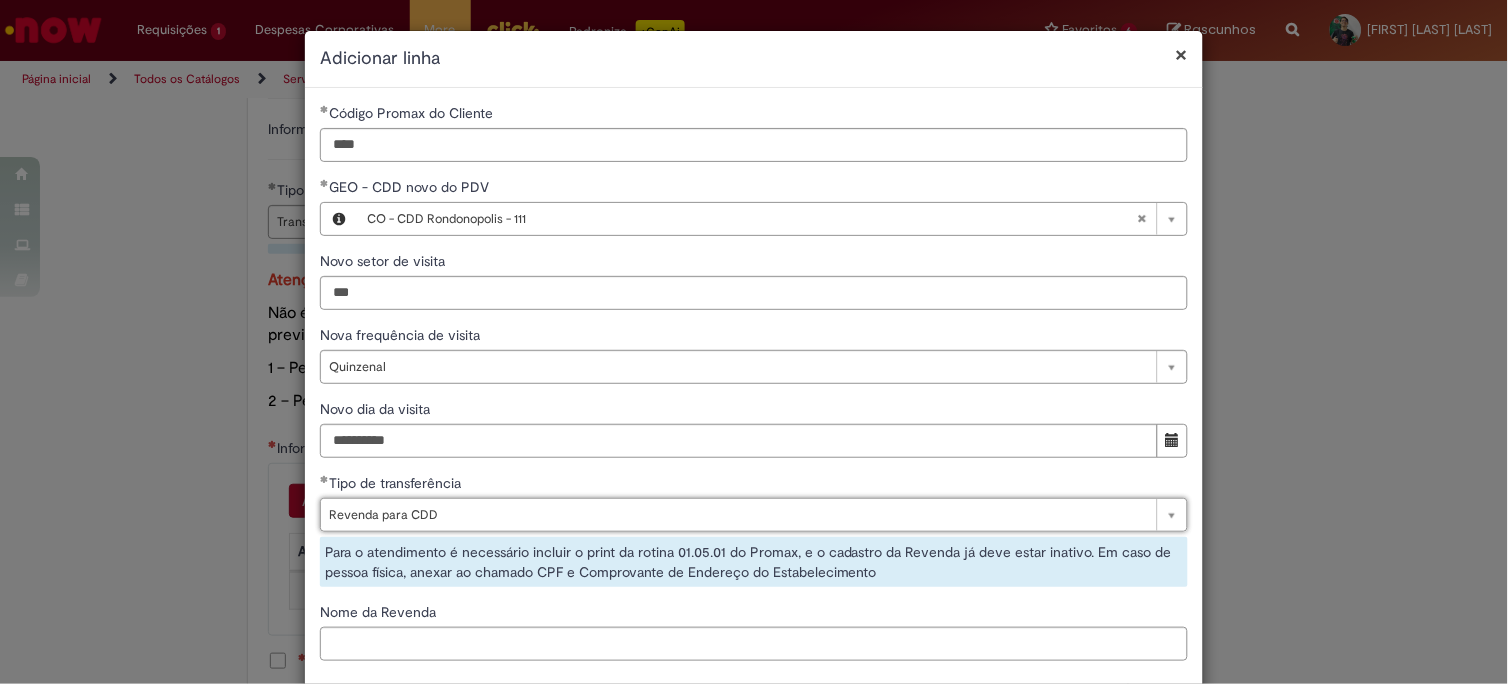 scroll, scrollTop: 103, scrollLeft: 0, axis: vertical 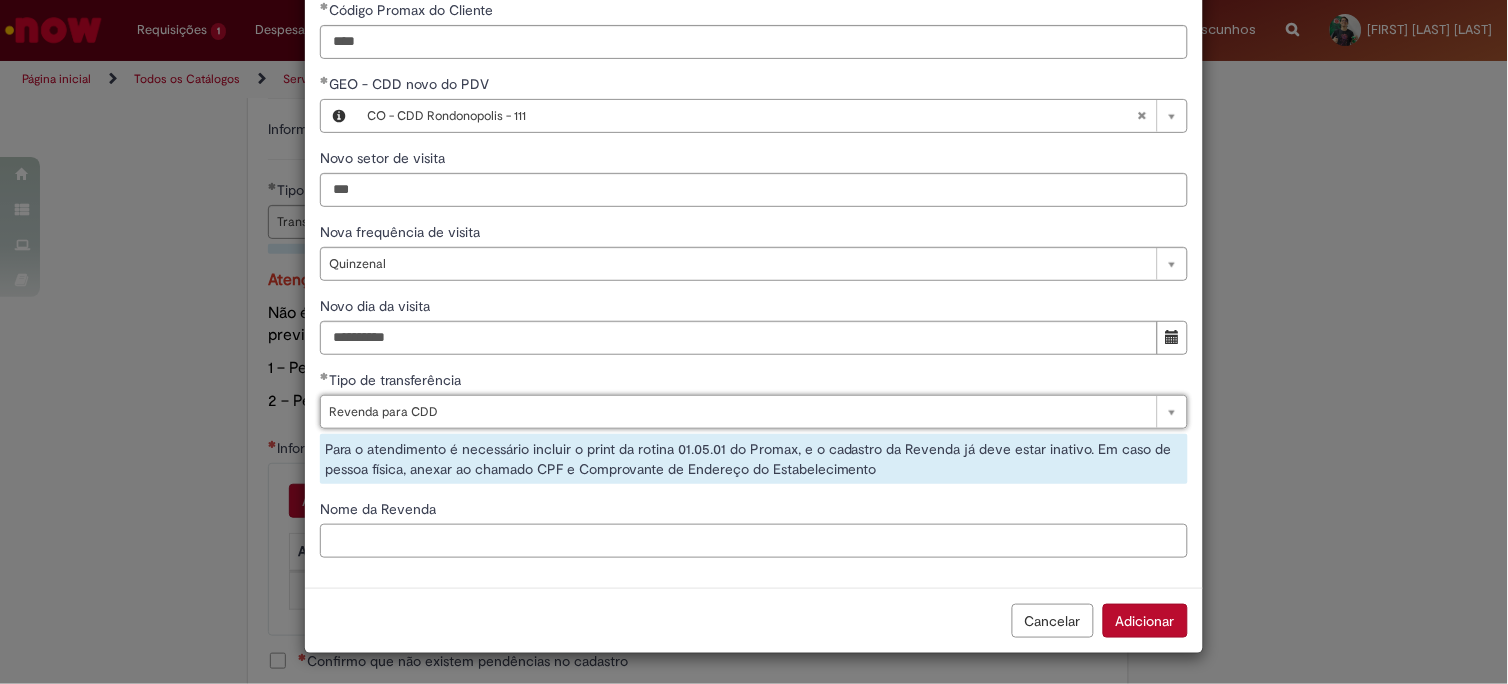 click on "Nome da Revenda" at bounding box center [754, 541] 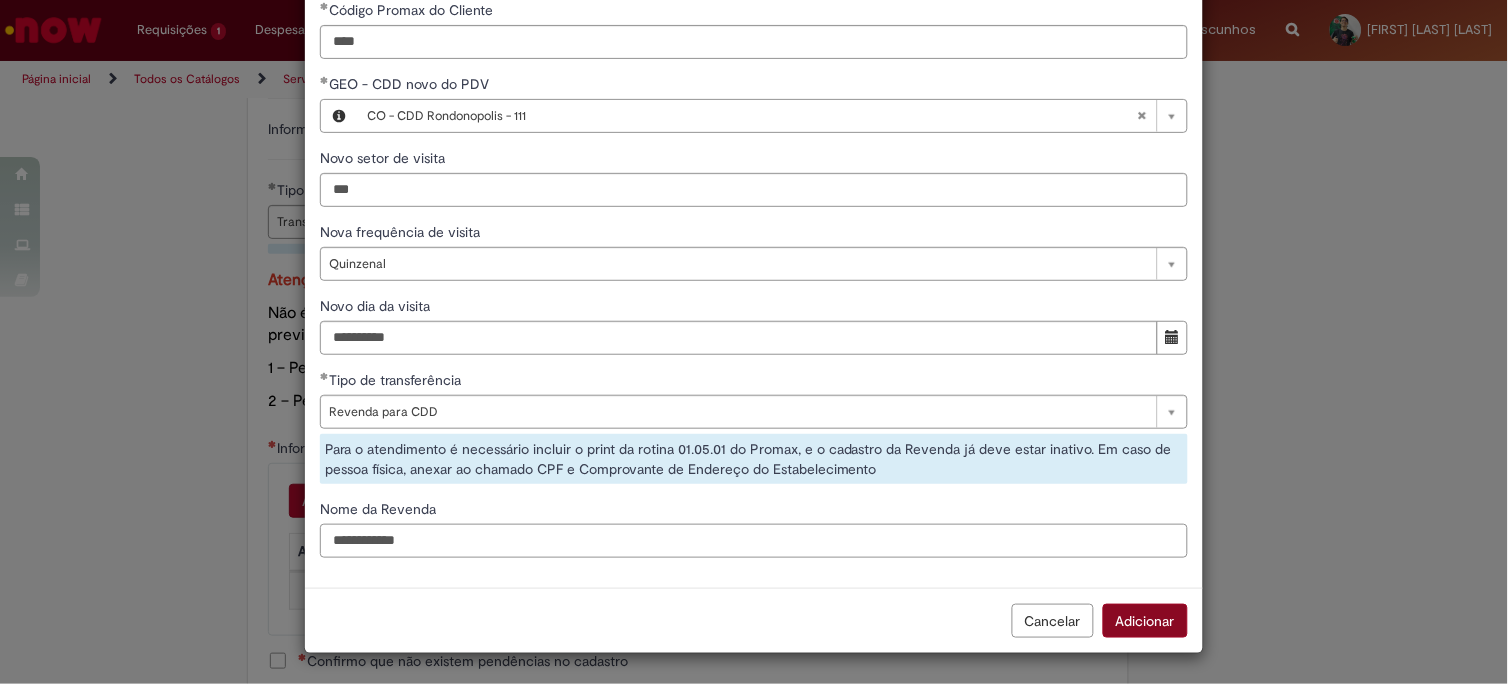 type on "**********" 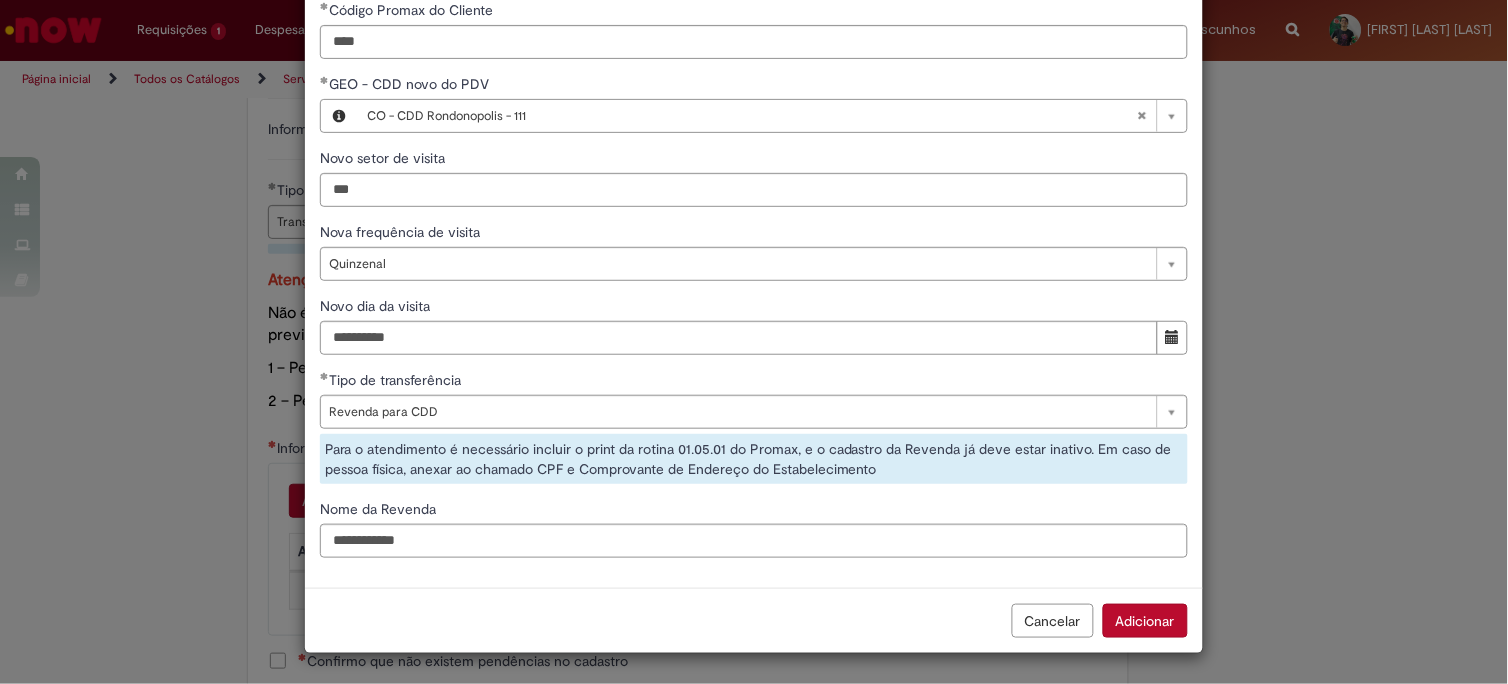 click on "Adicionar" at bounding box center (1145, 621) 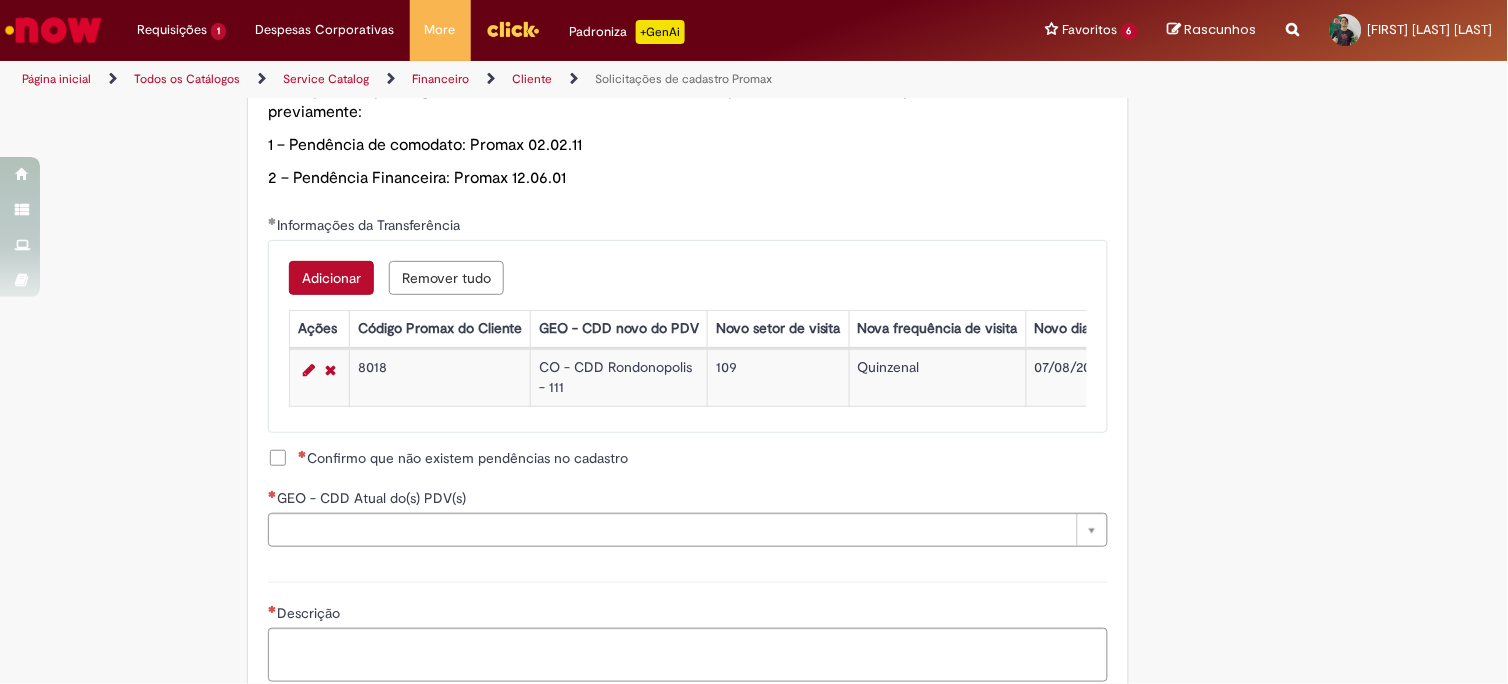 scroll, scrollTop: 1333, scrollLeft: 0, axis: vertical 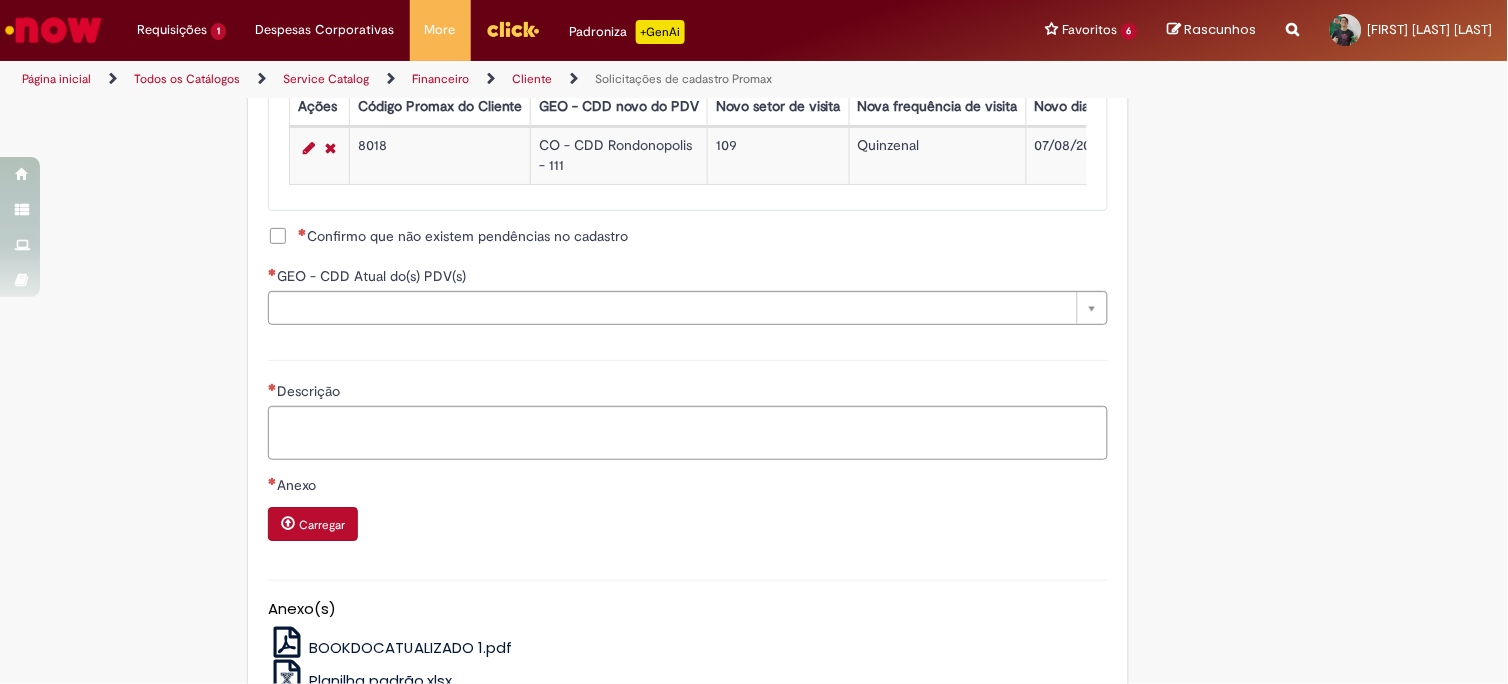 click on "Confirmo que não existem pendências no cadastro" at bounding box center (463, 236) 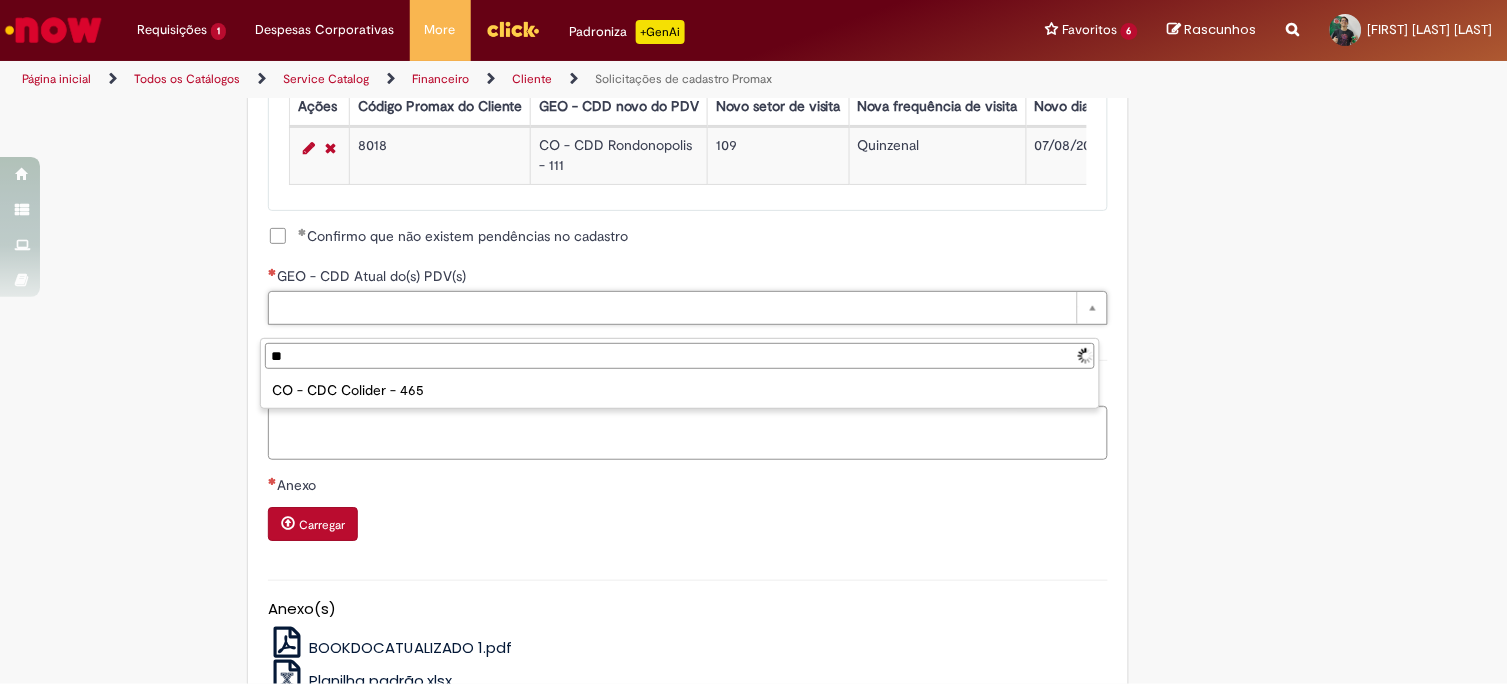 type on "***" 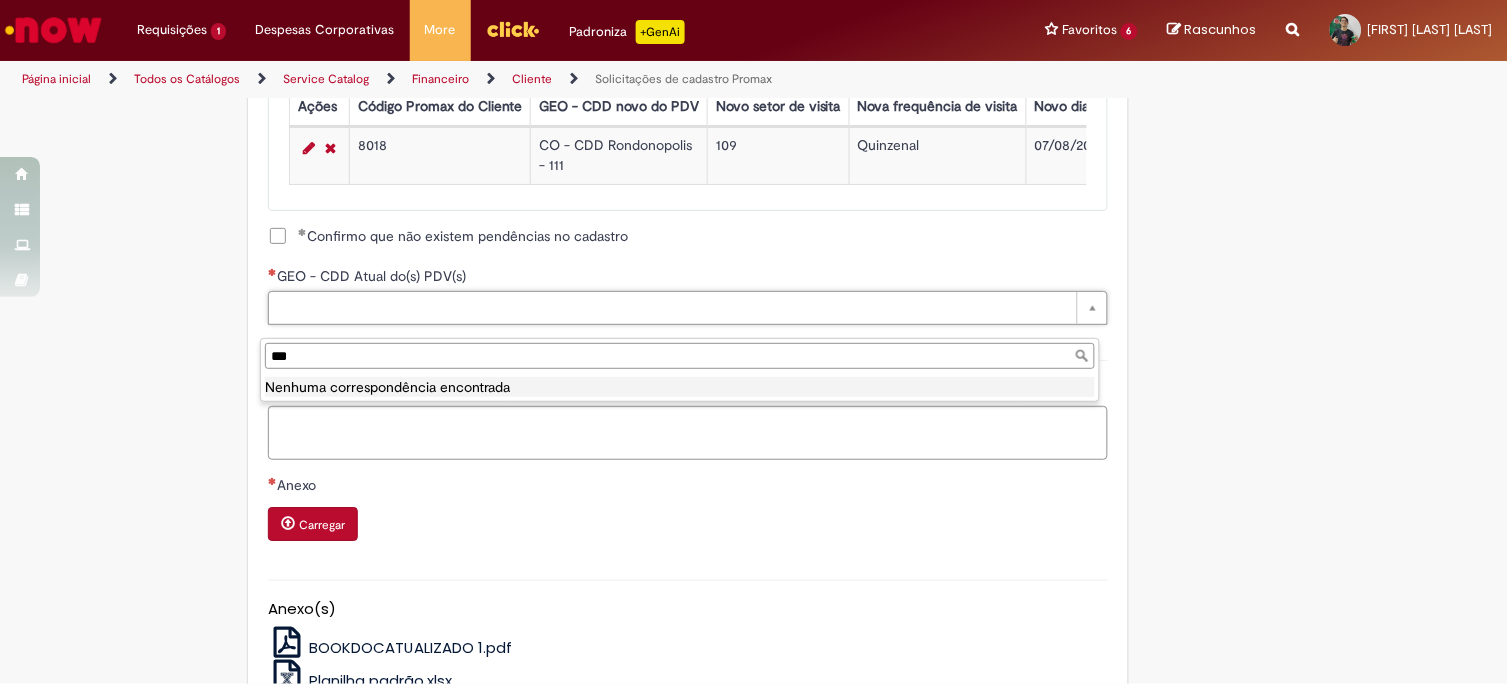 type 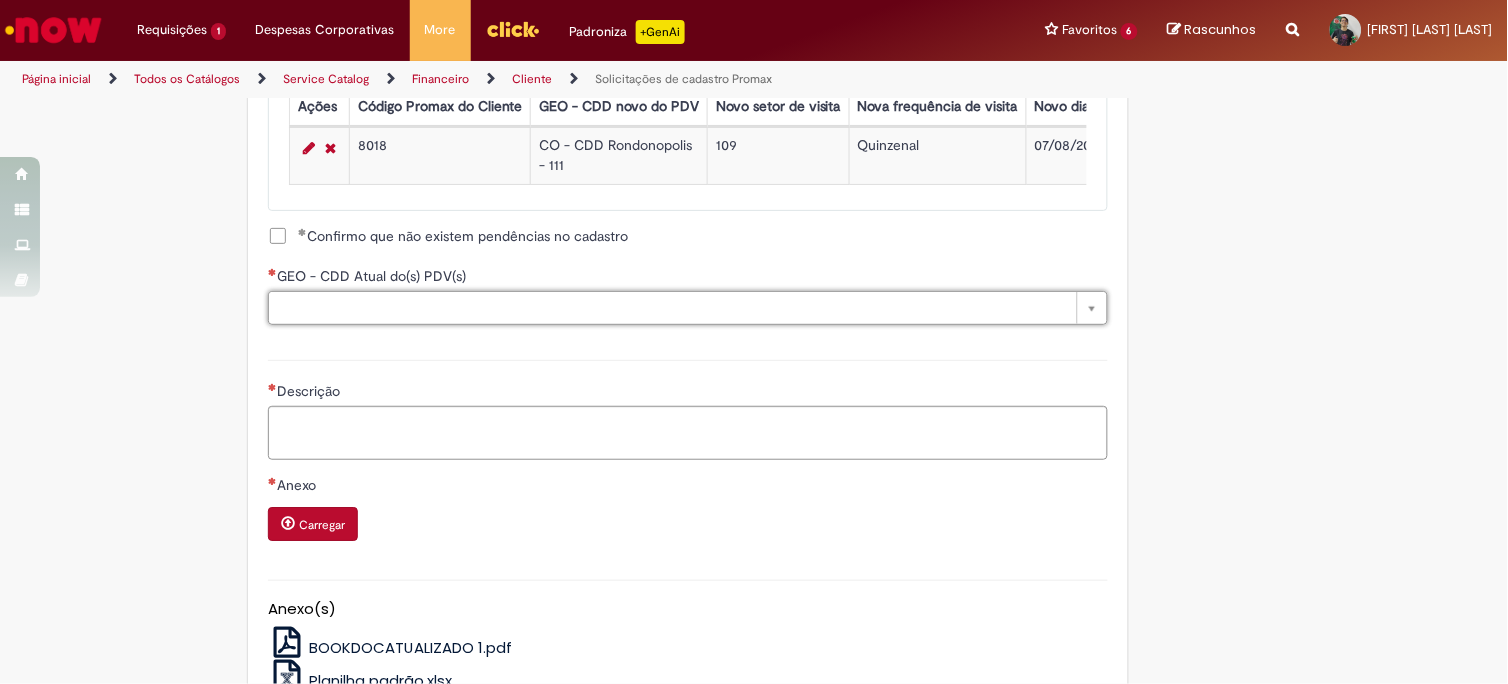 type on "*" 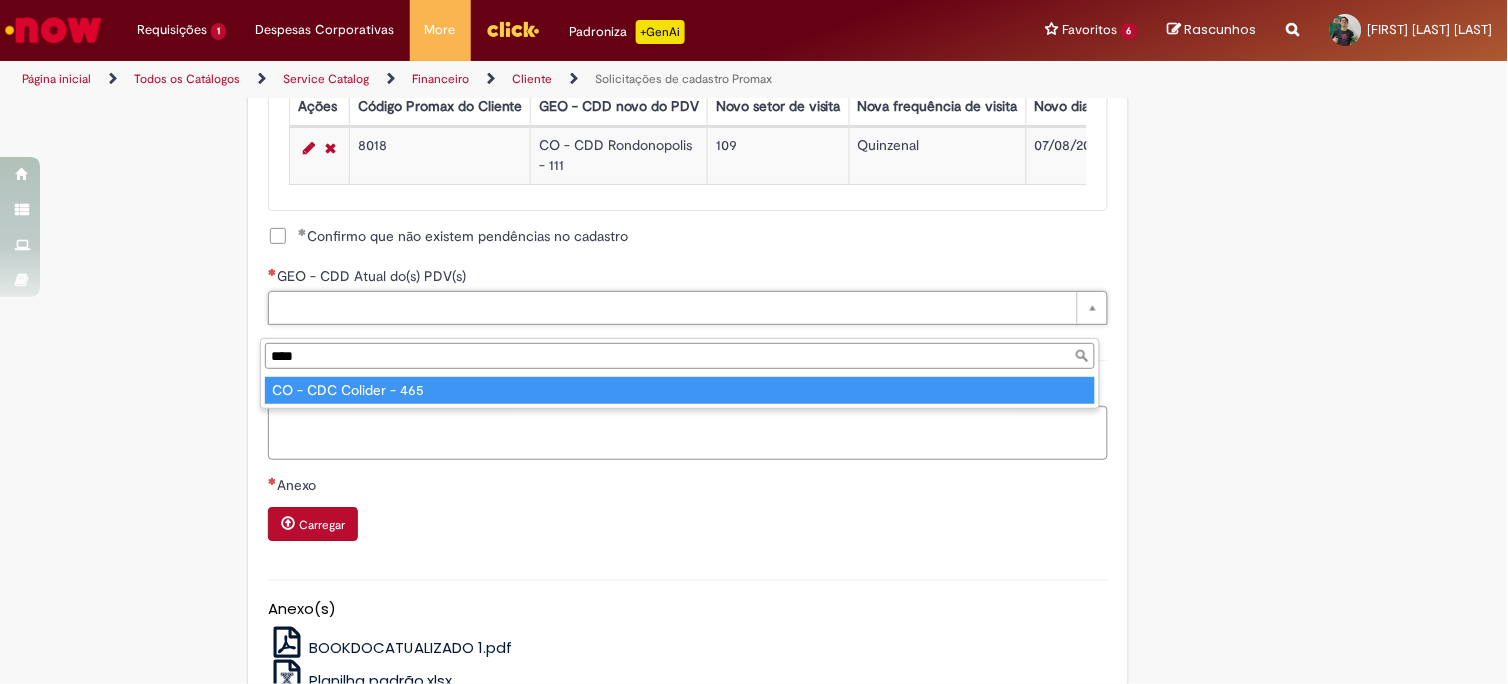 type on "****" 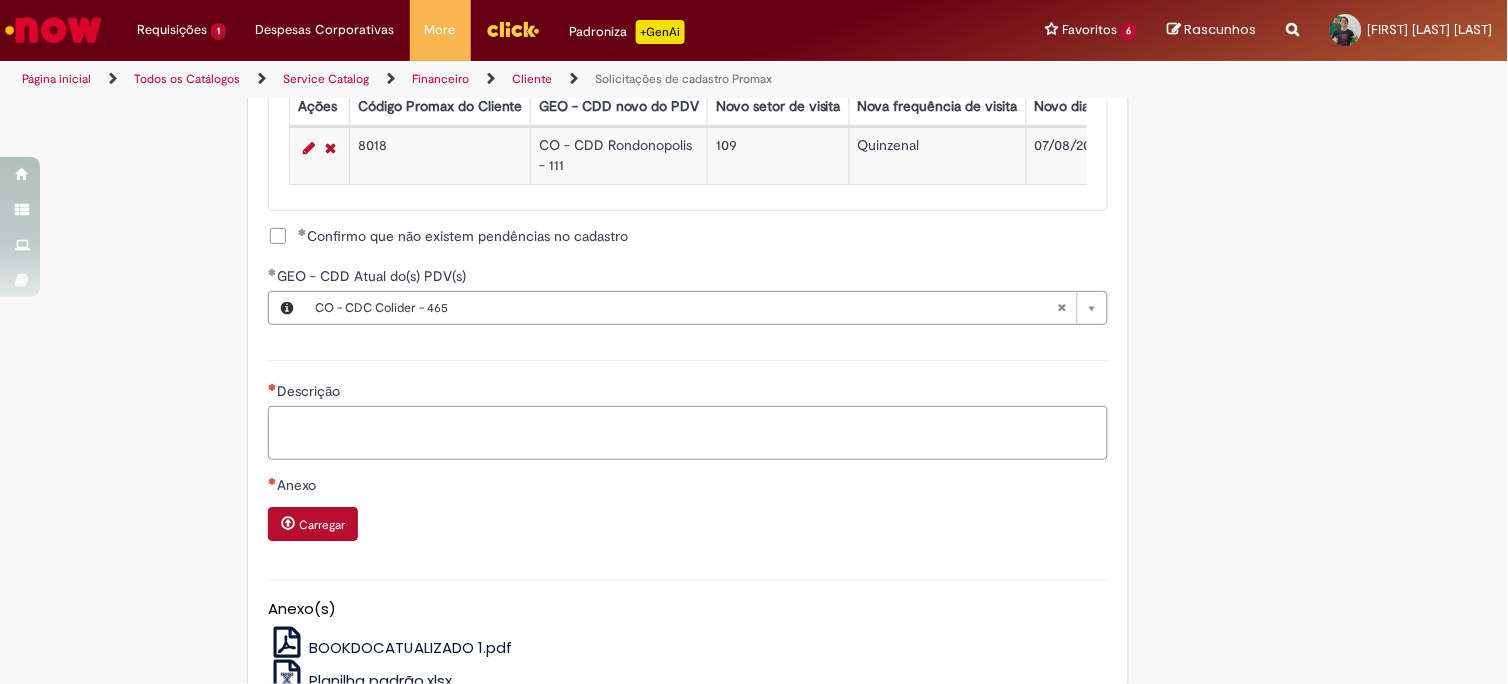 click on "Descrição" at bounding box center [688, 433] 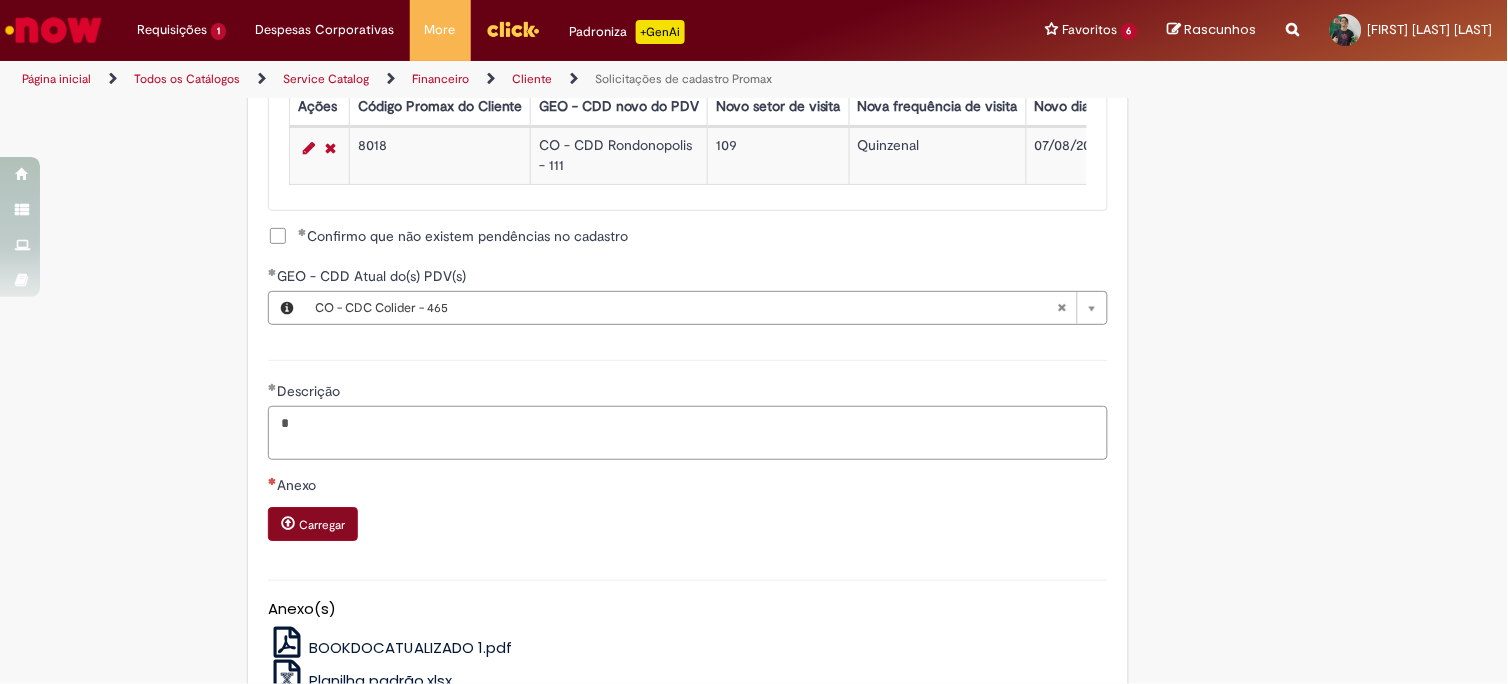 type on "*" 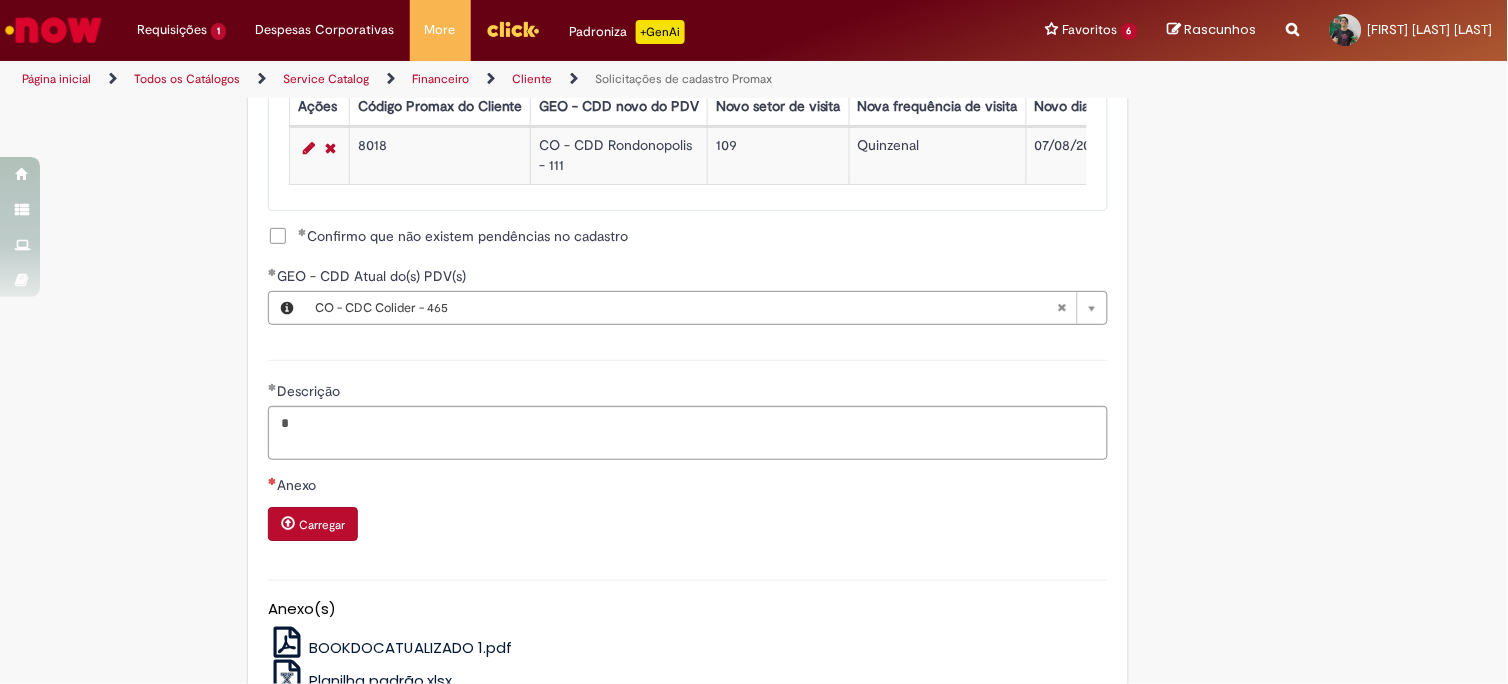 click on "Carregar" at bounding box center [313, 524] 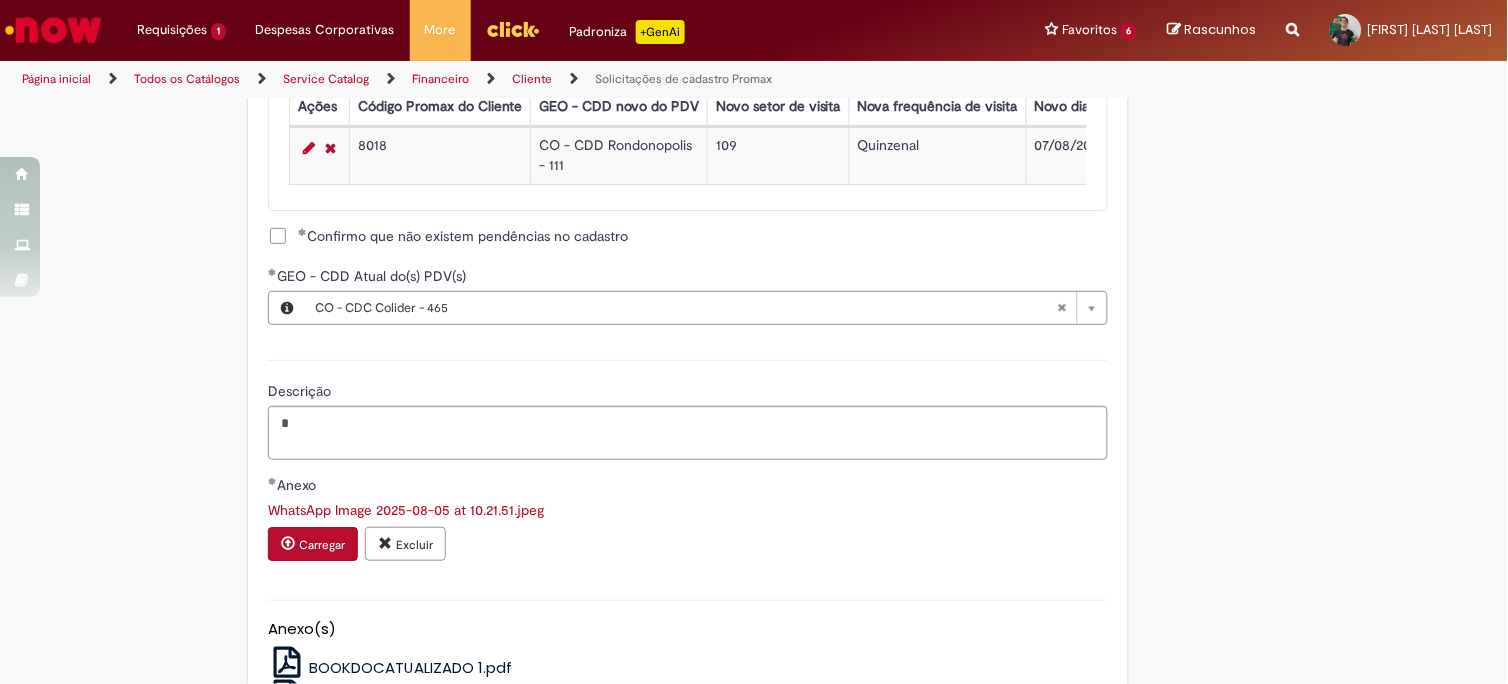 scroll, scrollTop: 1514, scrollLeft: 0, axis: vertical 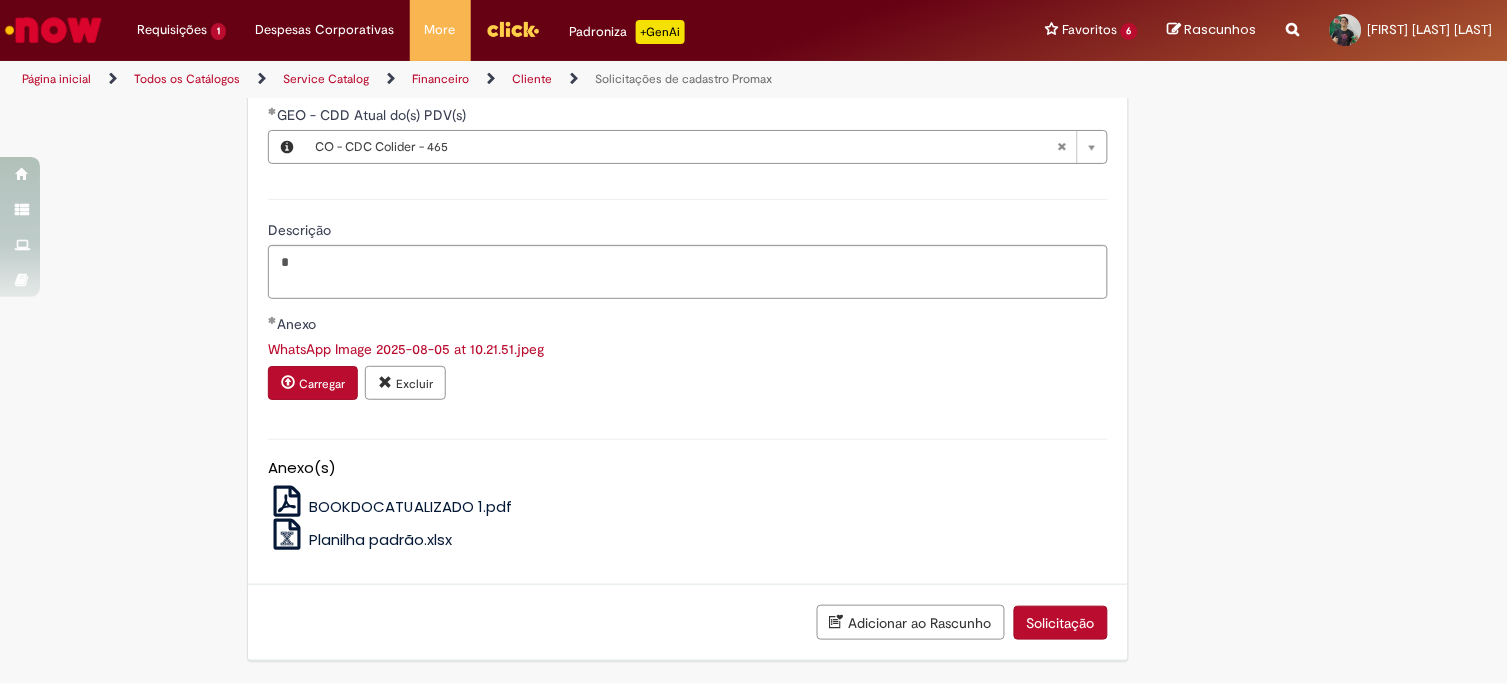 click on "Solicitação" at bounding box center [1061, 623] 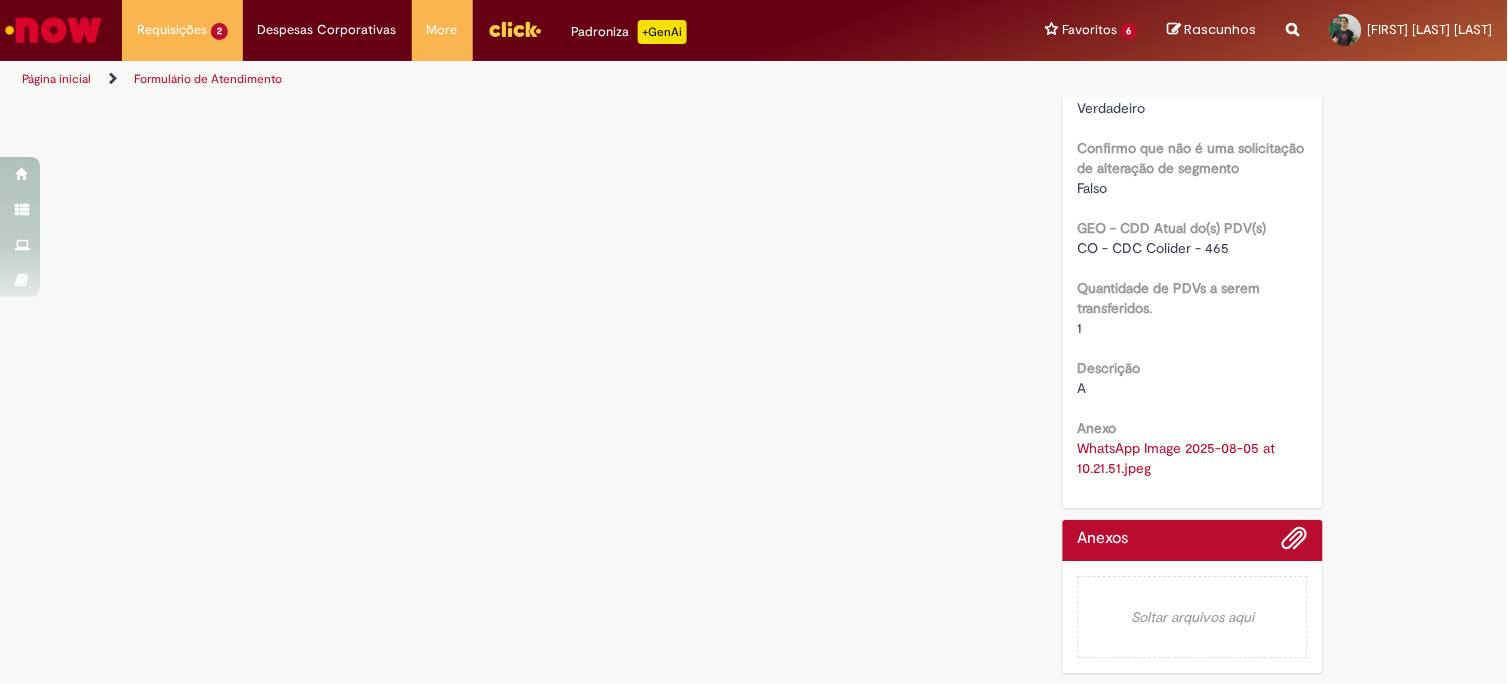 scroll, scrollTop: 0, scrollLeft: 0, axis: both 